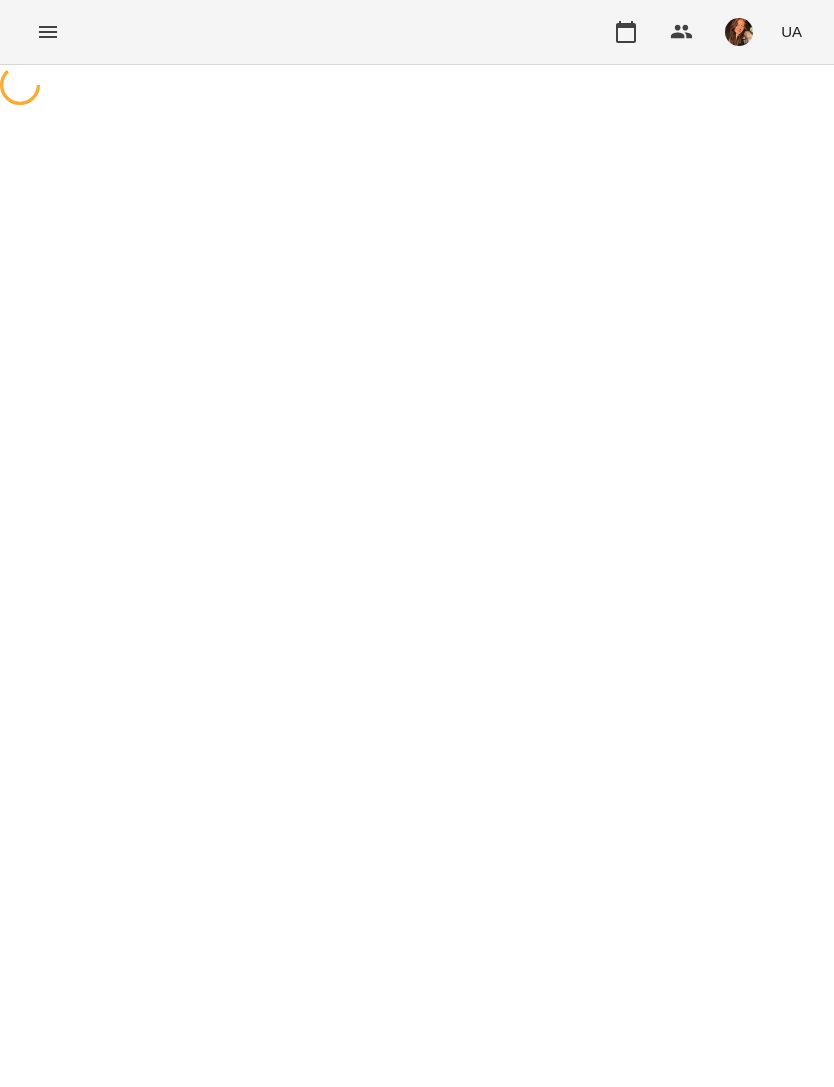 scroll, scrollTop: 0, scrollLeft: 0, axis: both 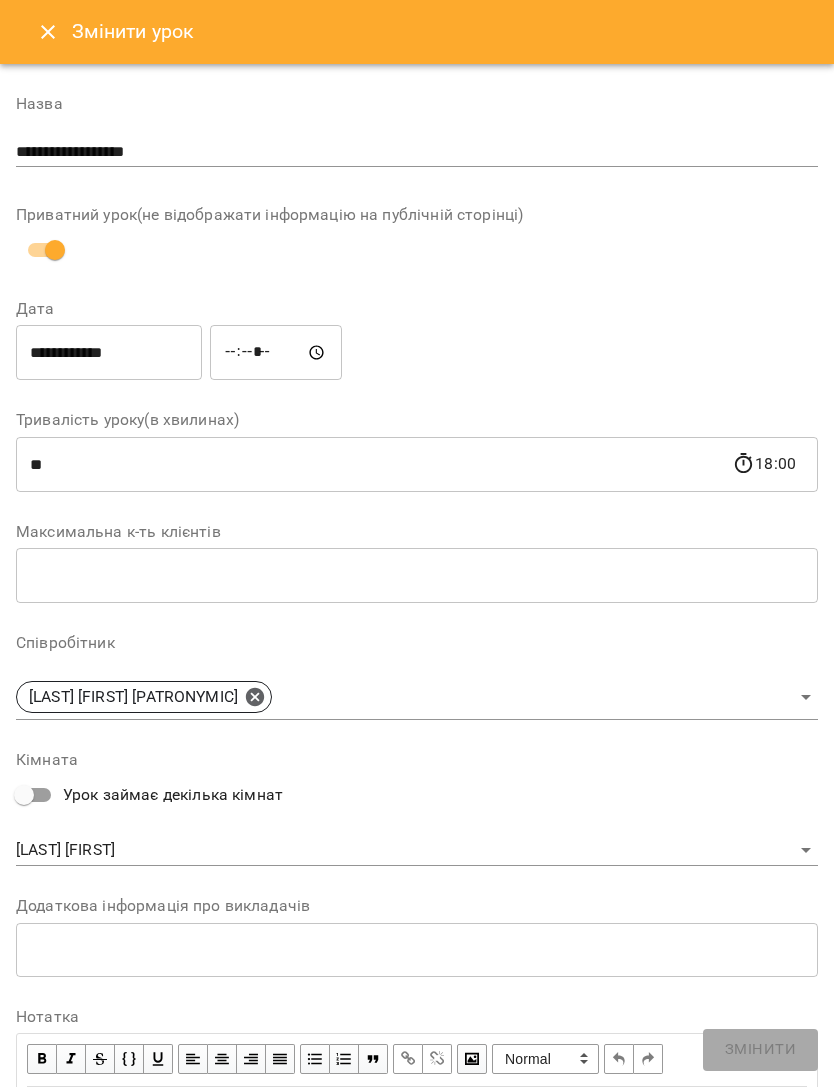click on "Назва" at bounding box center [417, 104] 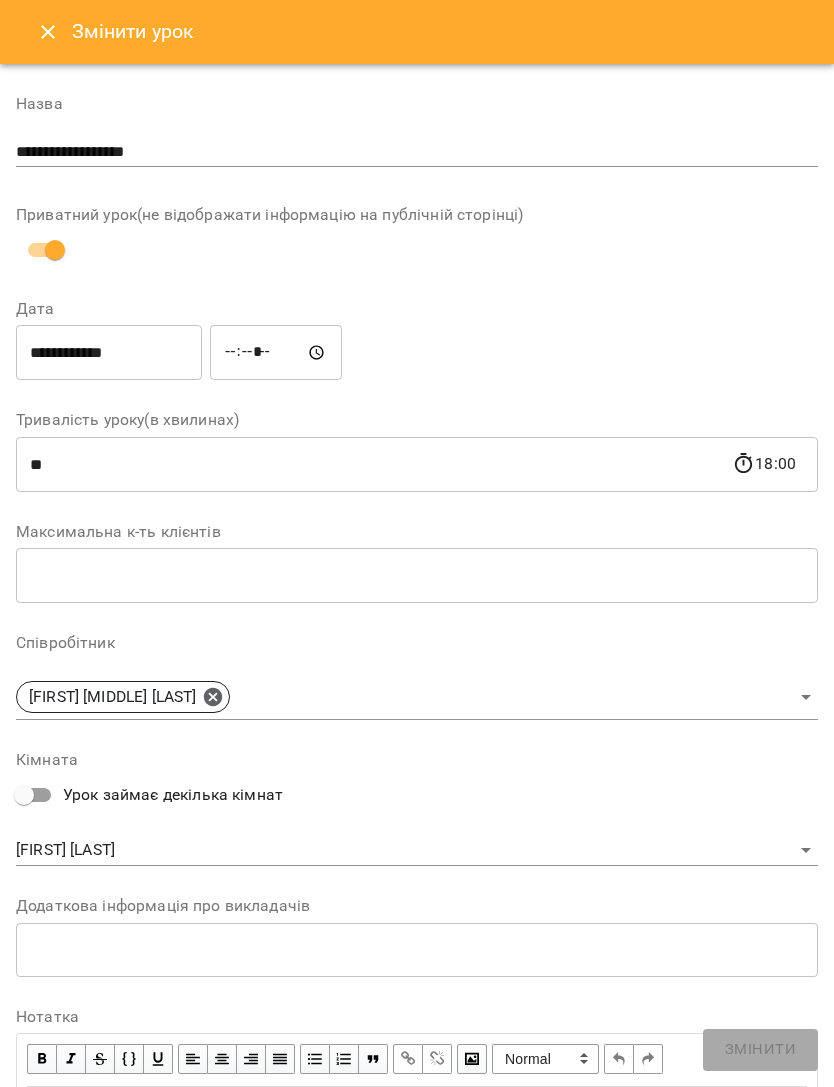 select on "******" 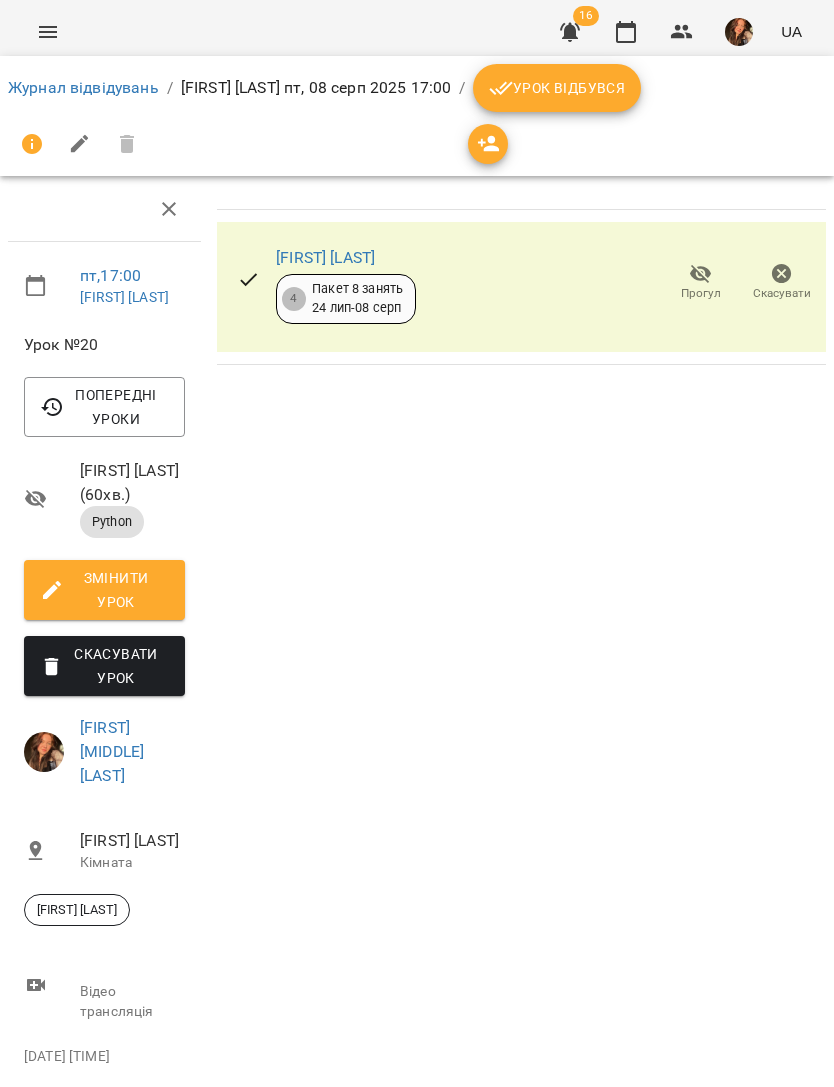 click on "Журнал відвідувань" at bounding box center [83, 87] 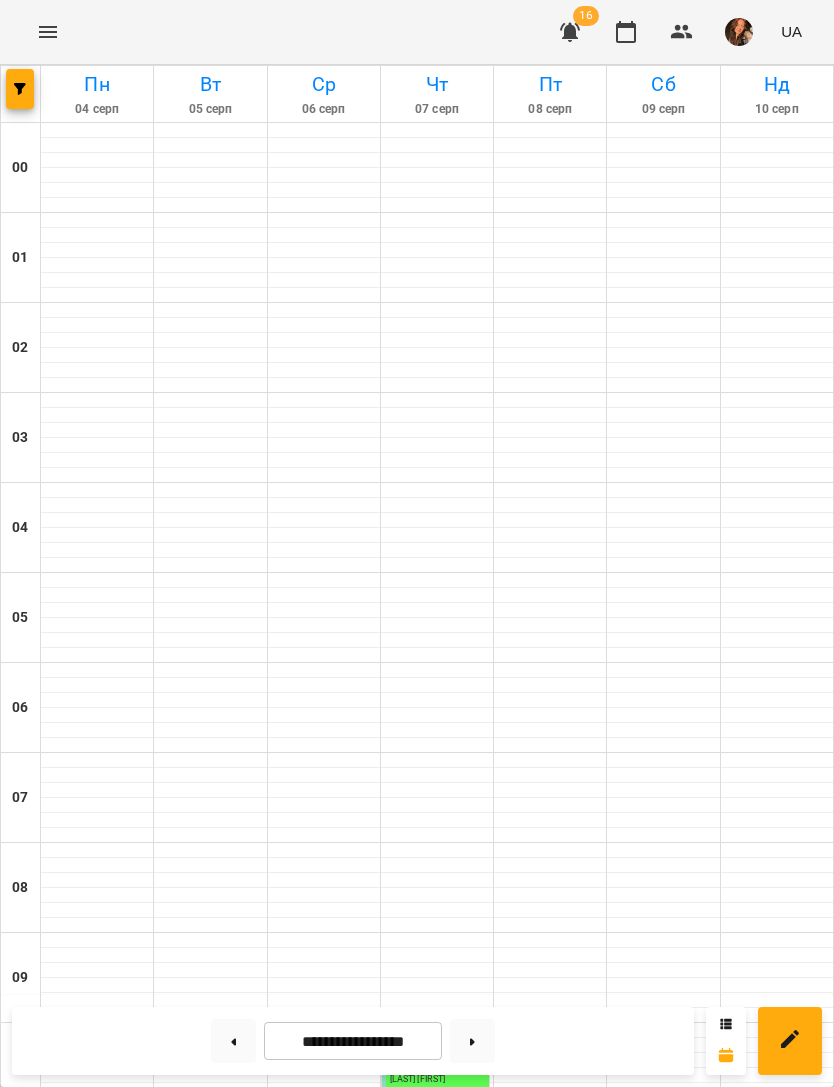 scroll, scrollTop: 993, scrollLeft: 0, axis: vertical 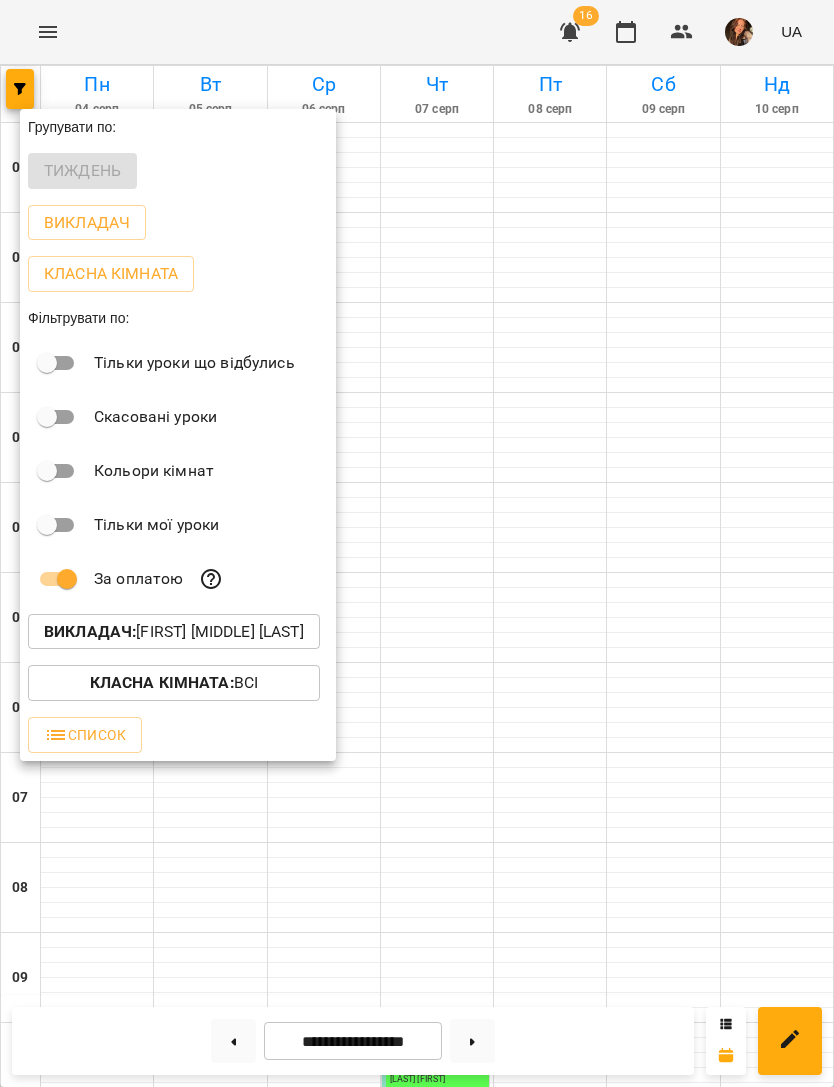 click on "Викладач : [FIRST] [MIDDLE] [LAST]" at bounding box center (174, 632) 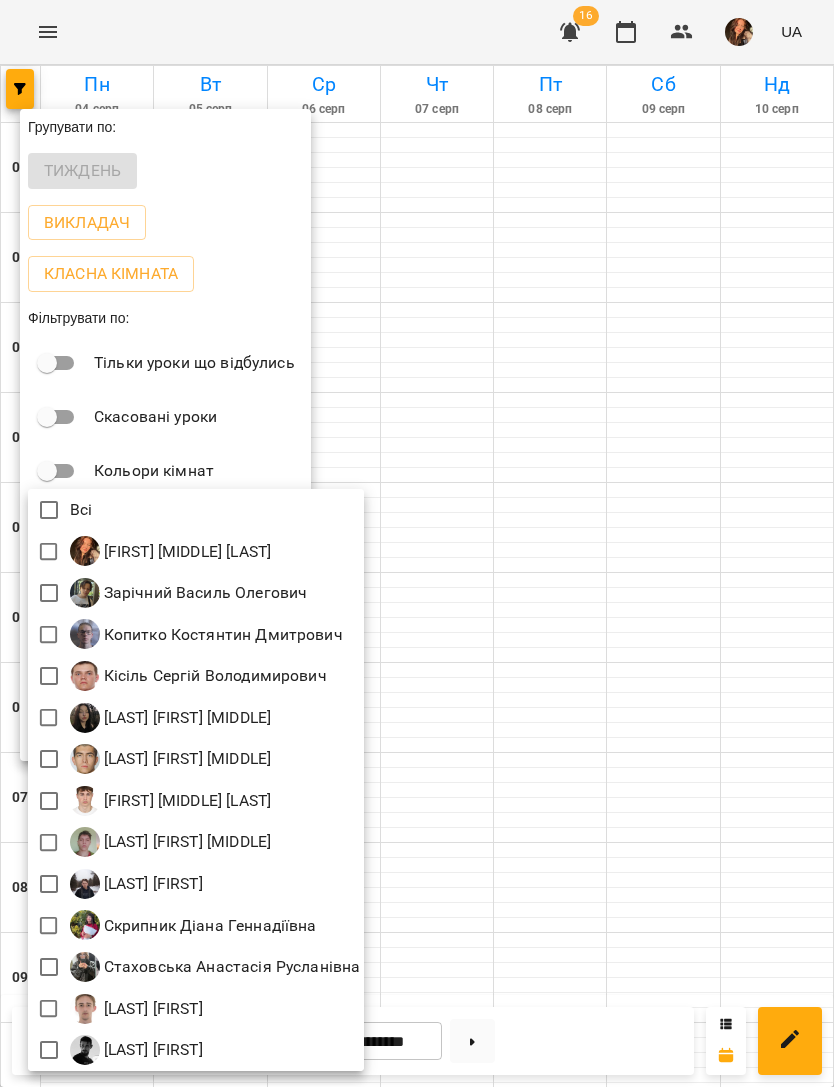 click at bounding box center (85, 551) 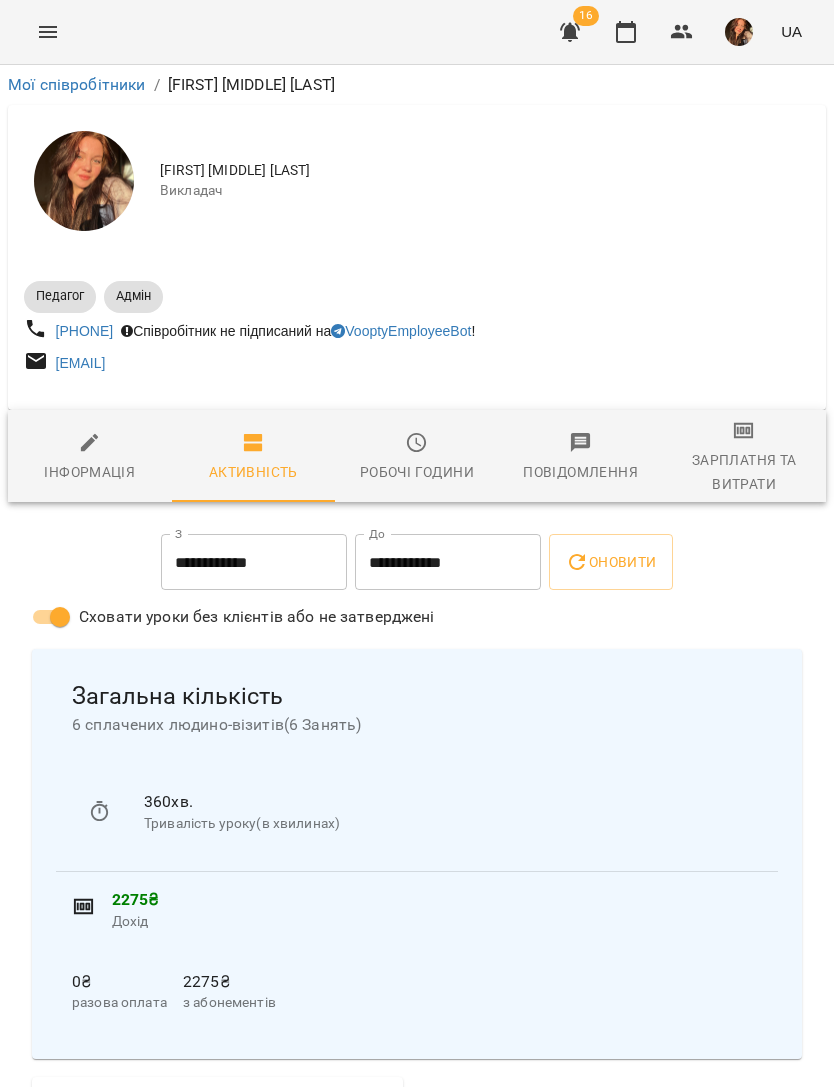 click at bounding box center [48, 32] 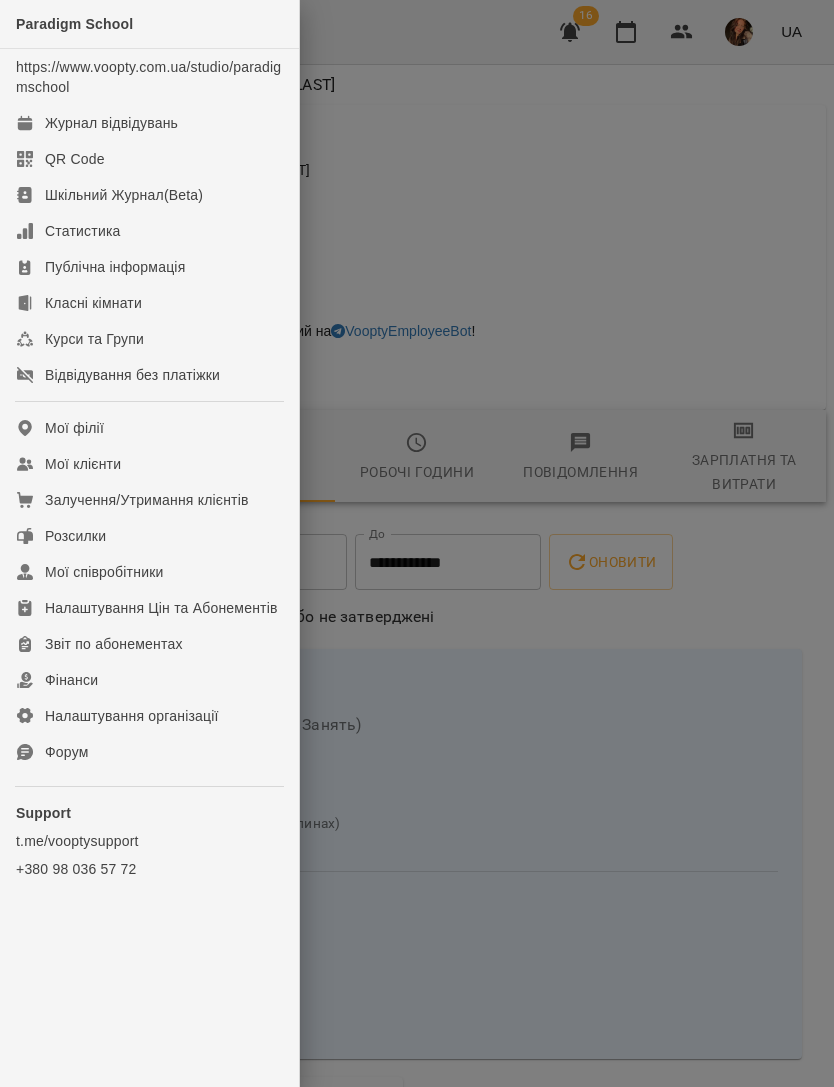 click on "Журнал відвідувань" at bounding box center (149, 123) 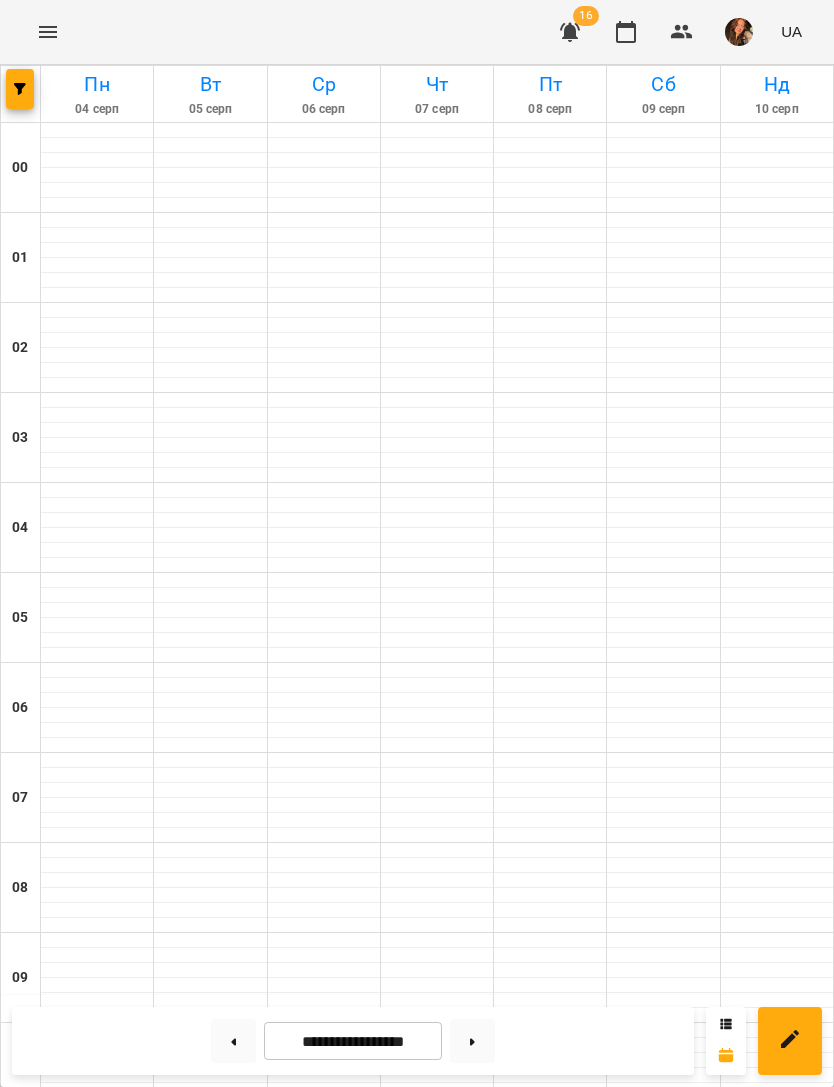click at bounding box center (20, 89) 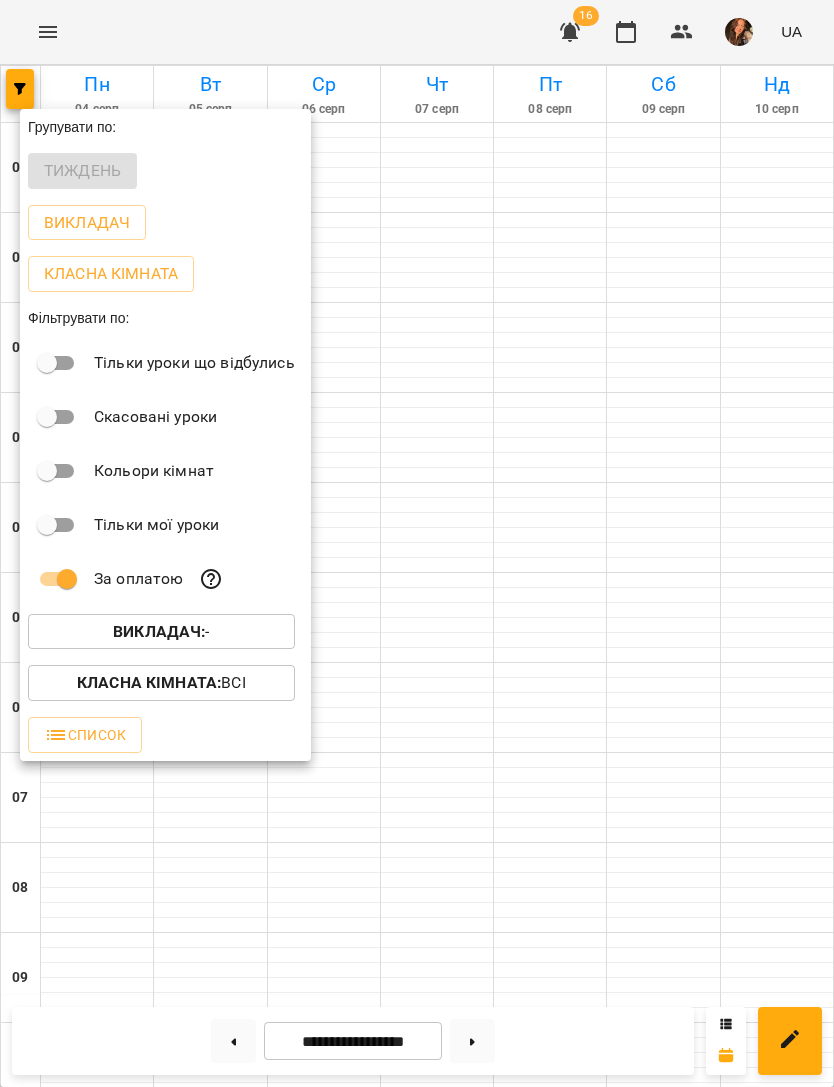 click on "Викладач :  -" at bounding box center (161, 632) 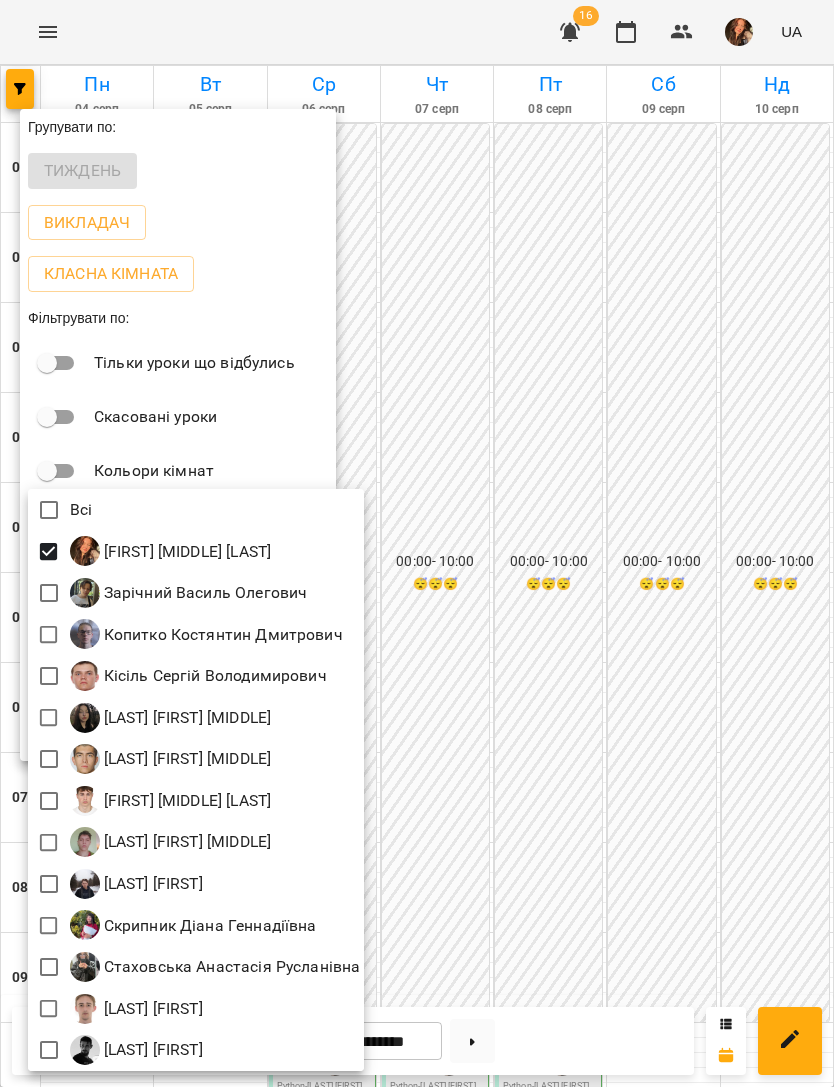 click at bounding box center (417, 543) 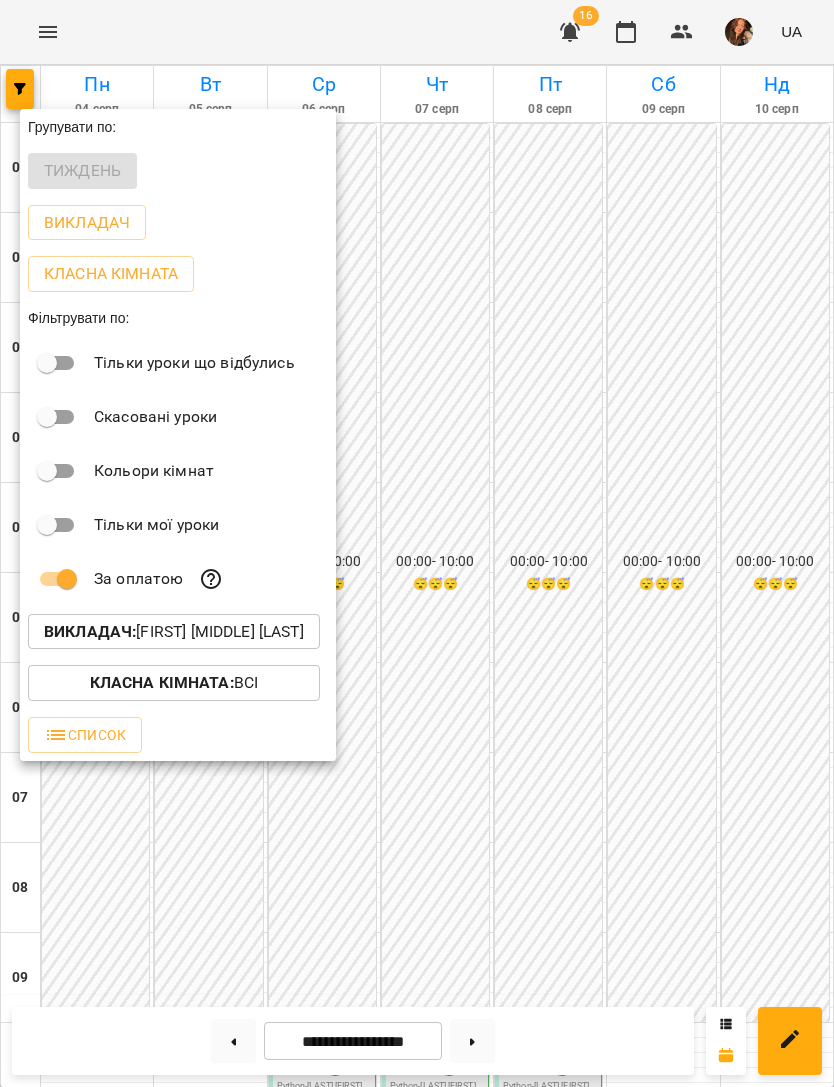 click at bounding box center [417, 543] 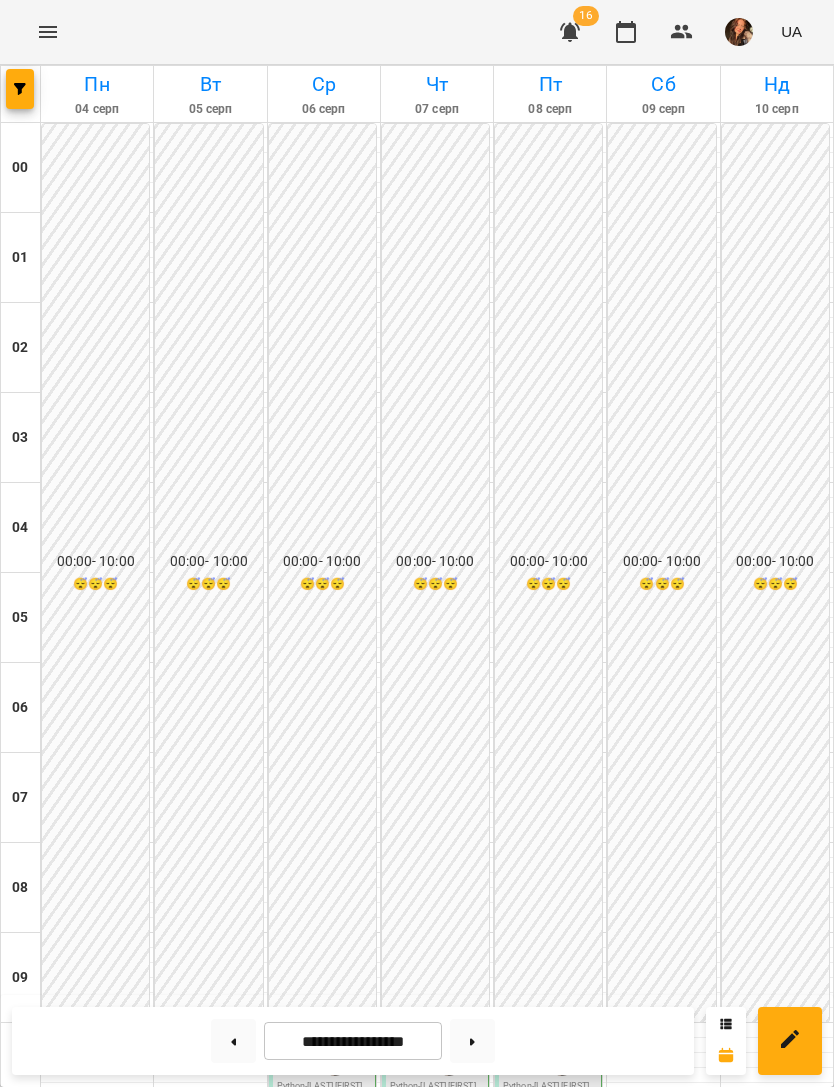 scroll, scrollTop: 781, scrollLeft: 0, axis: vertical 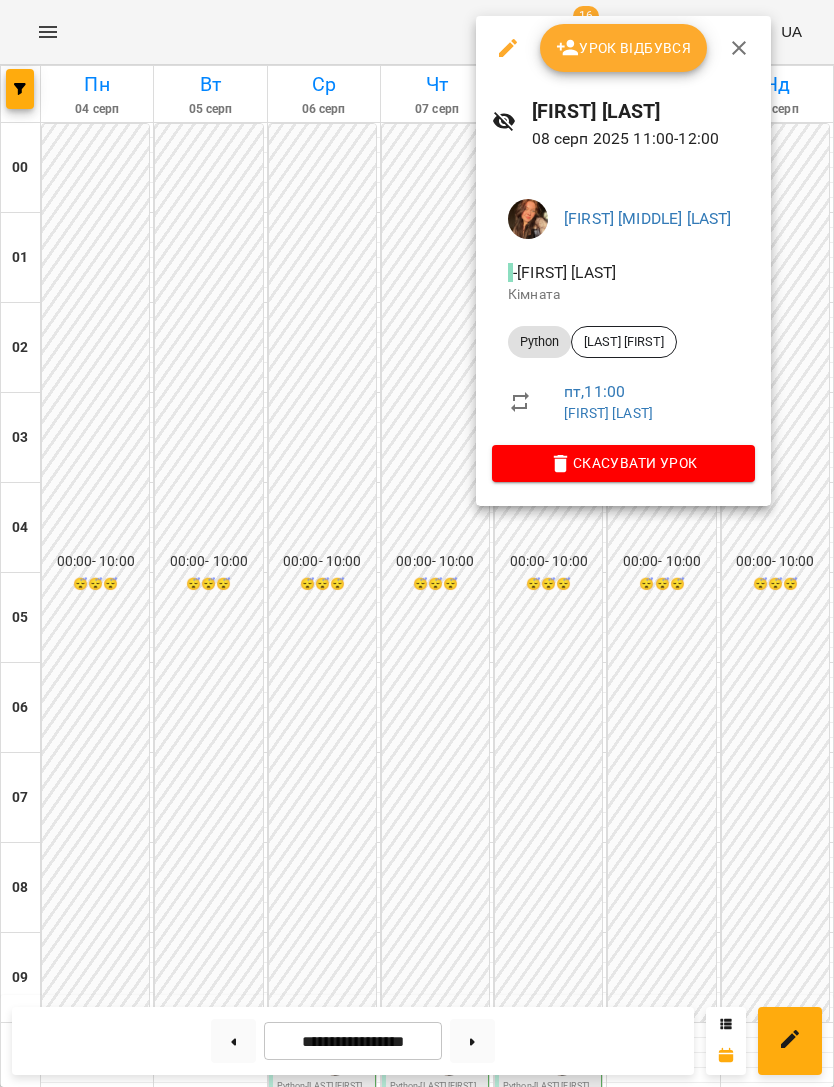 click at bounding box center [508, 48] 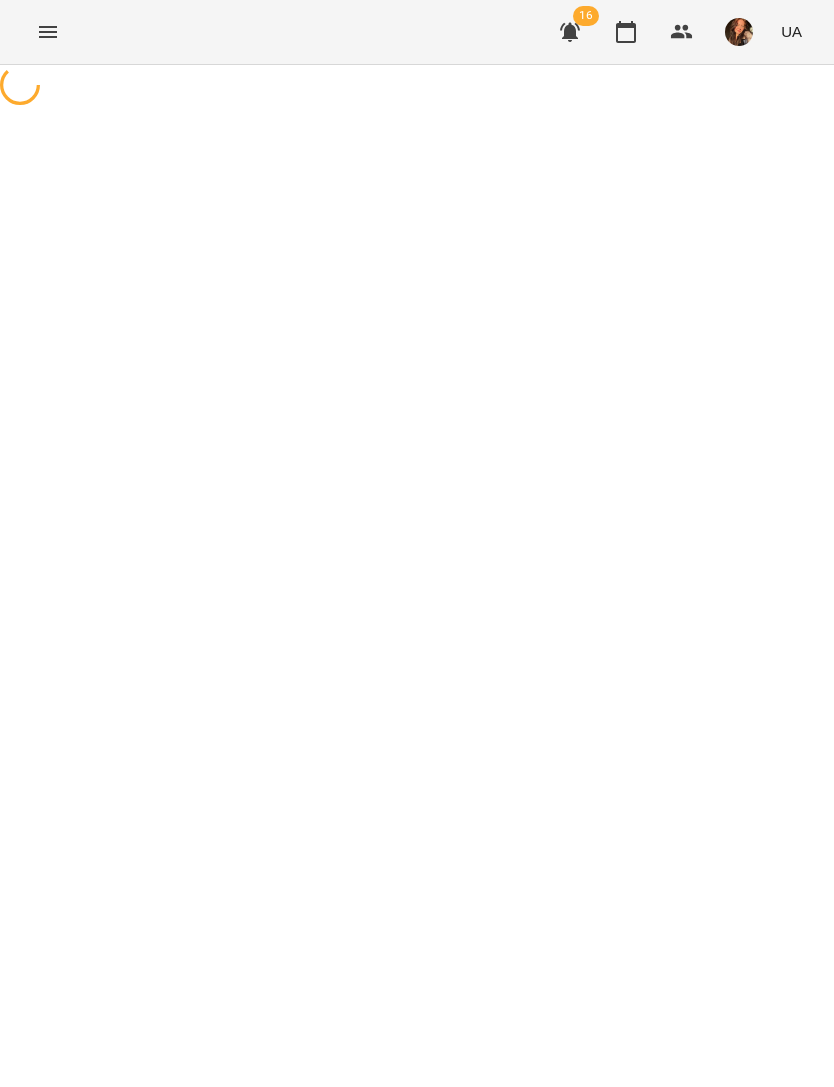 select on "******" 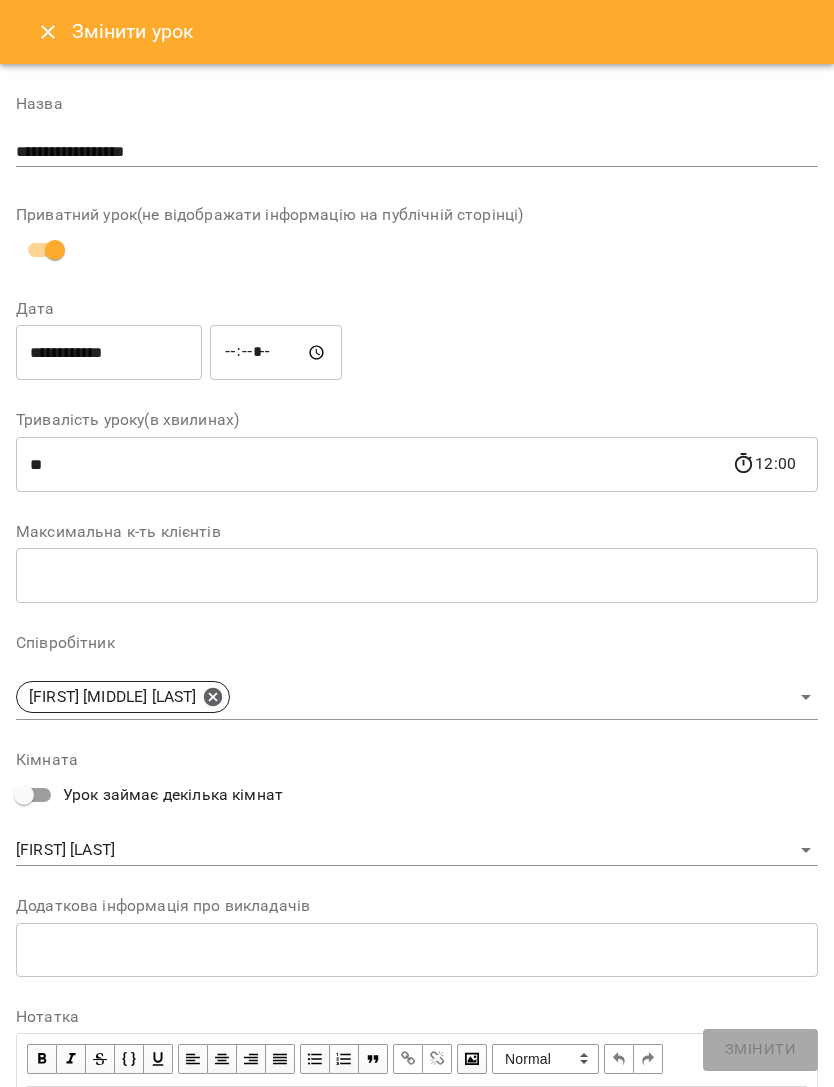 click on "**********" at bounding box center [109, 353] 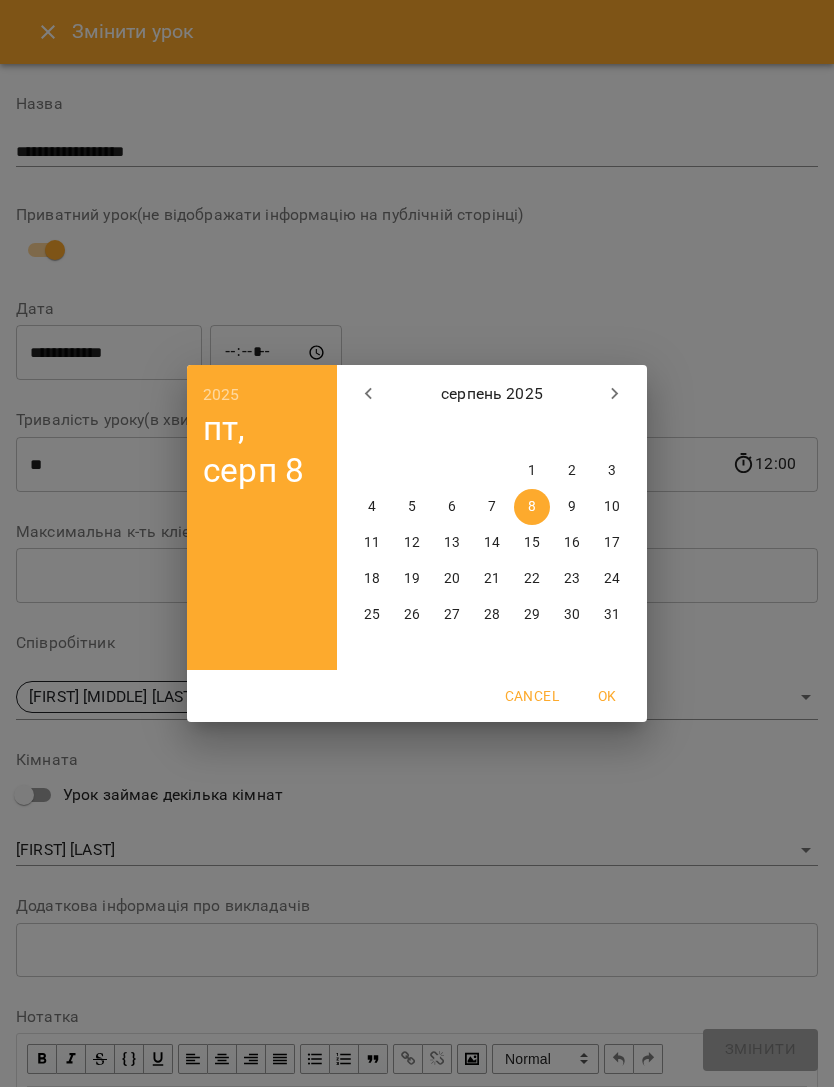 click on "9" at bounding box center (572, 507) 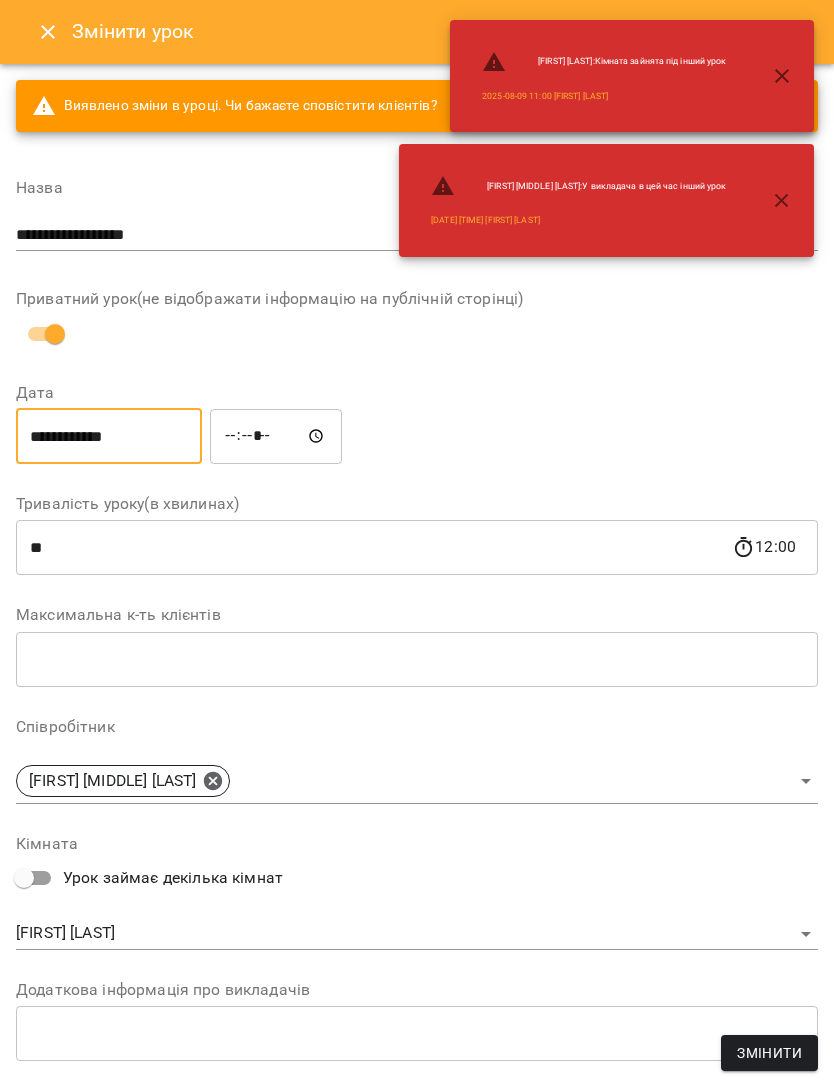 click on "*****" at bounding box center (276, 436) 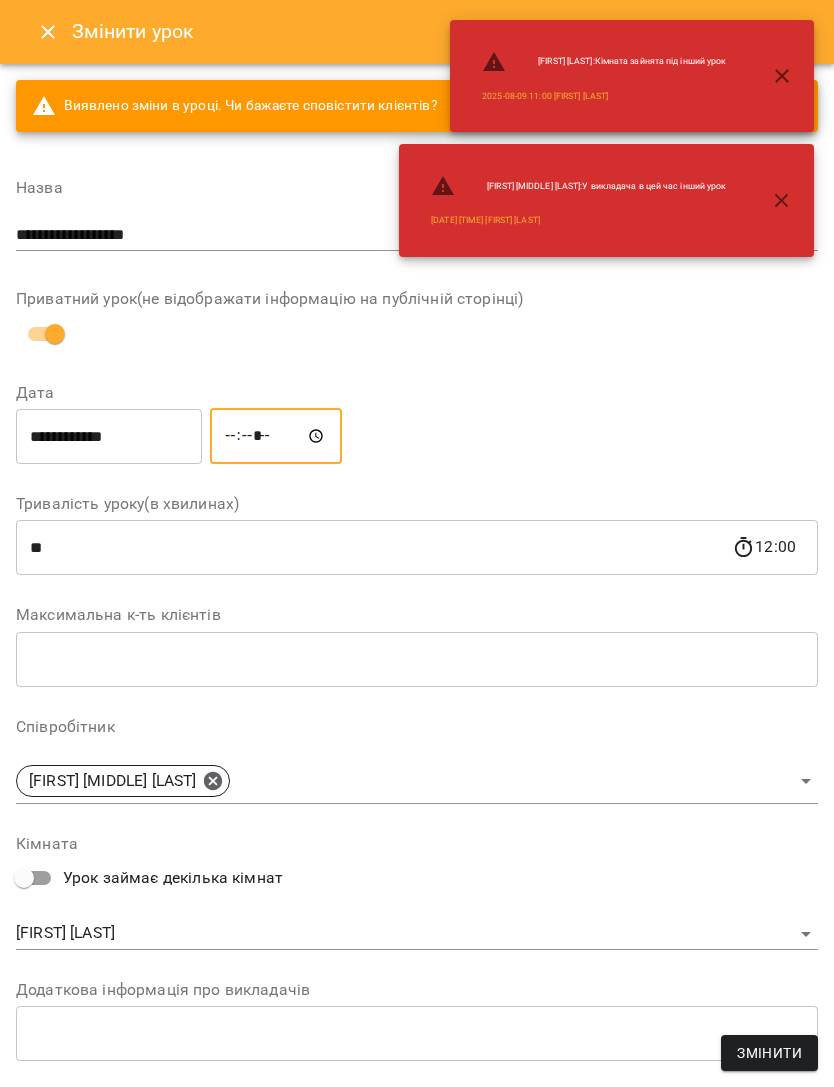 type on "*****" 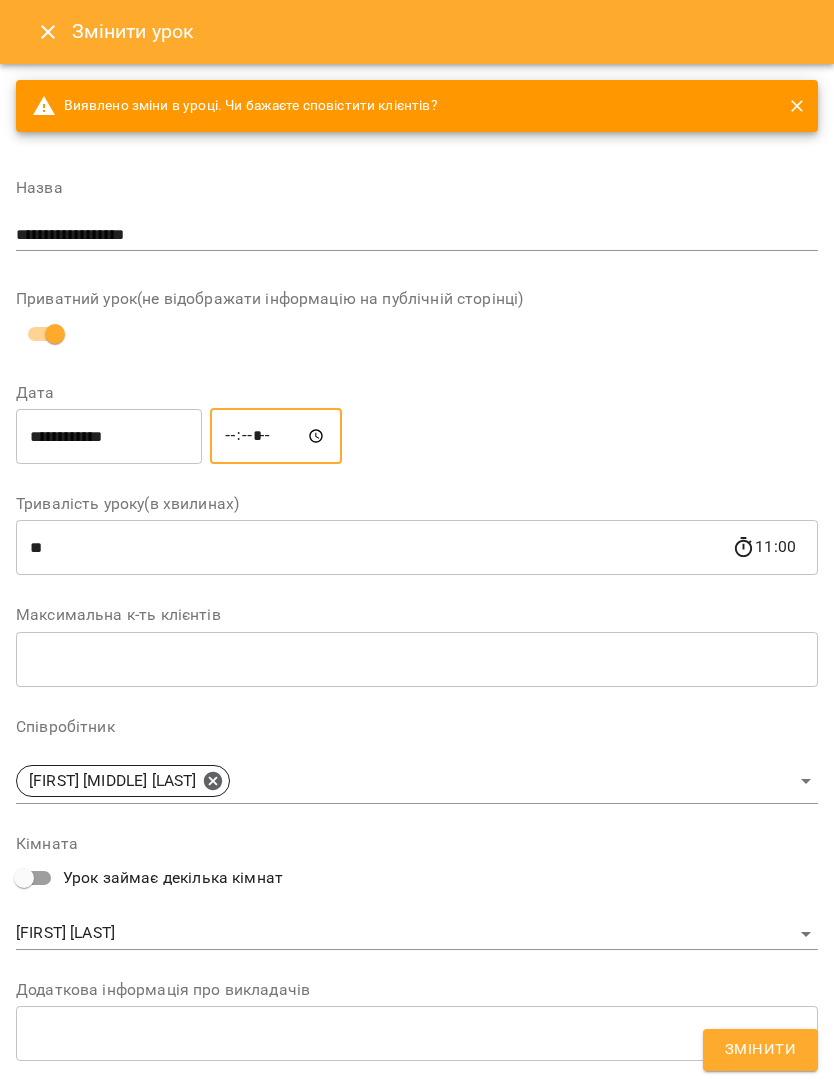 click on "Змінити" at bounding box center (760, 1050) 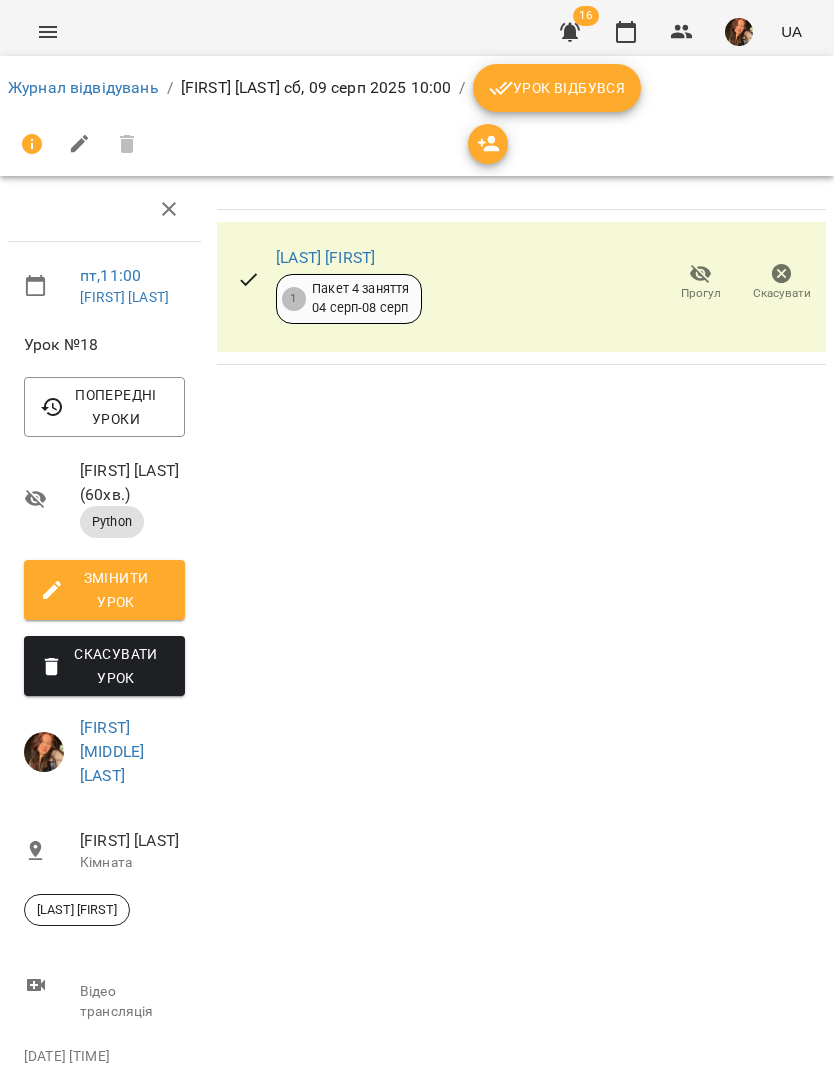 click on "Журнал відвідувань" at bounding box center (83, 87) 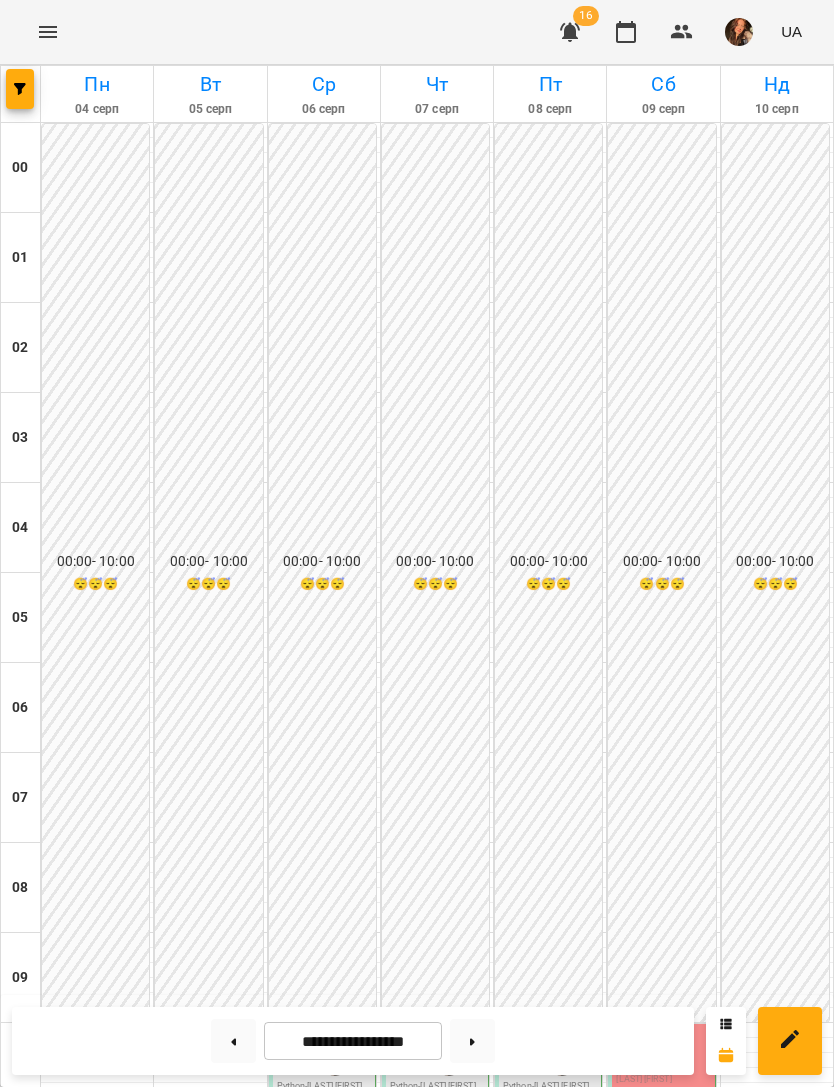 scroll, scrollTop: 747, scrollLeft: 0, axis: vertical 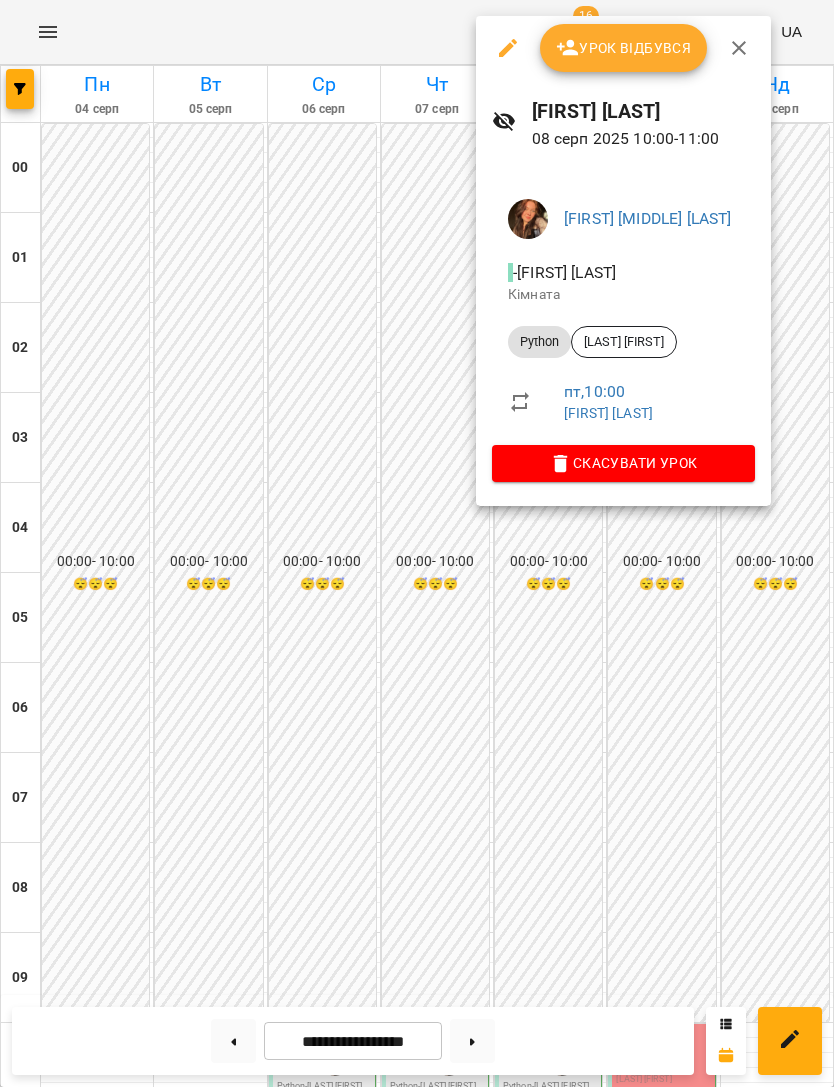click on "Урок відбувся" at bounding box center (624, 48) 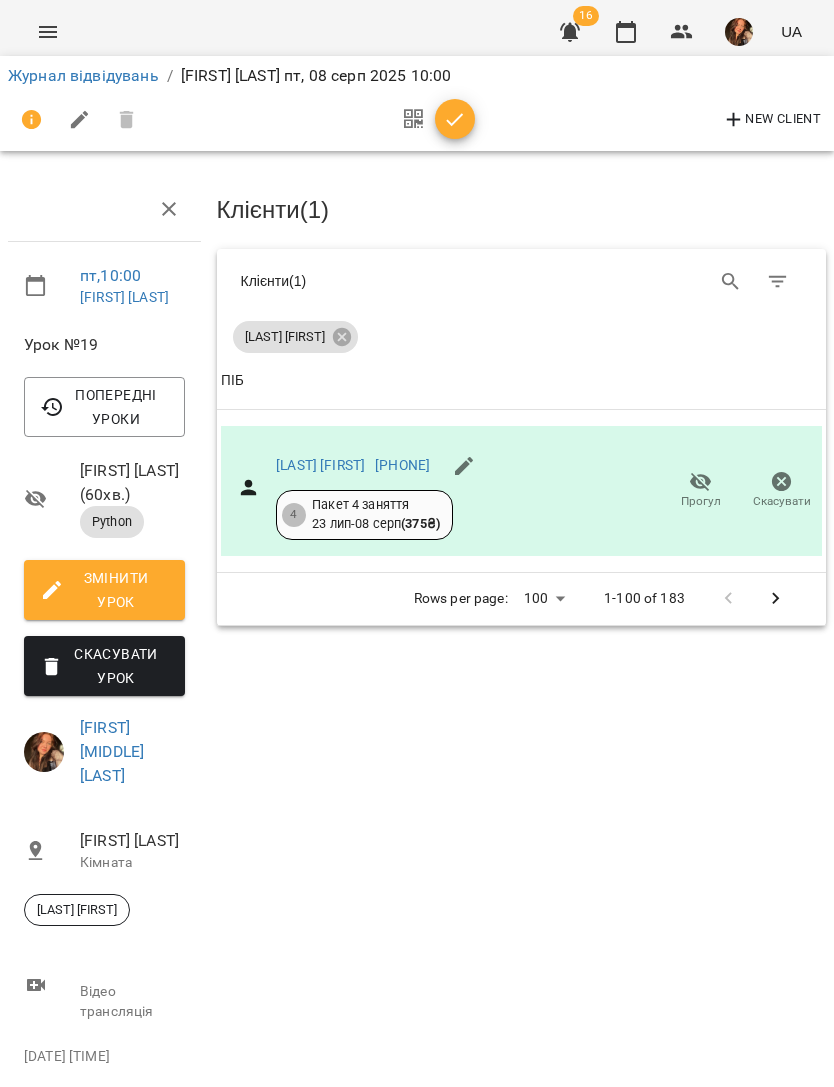 click 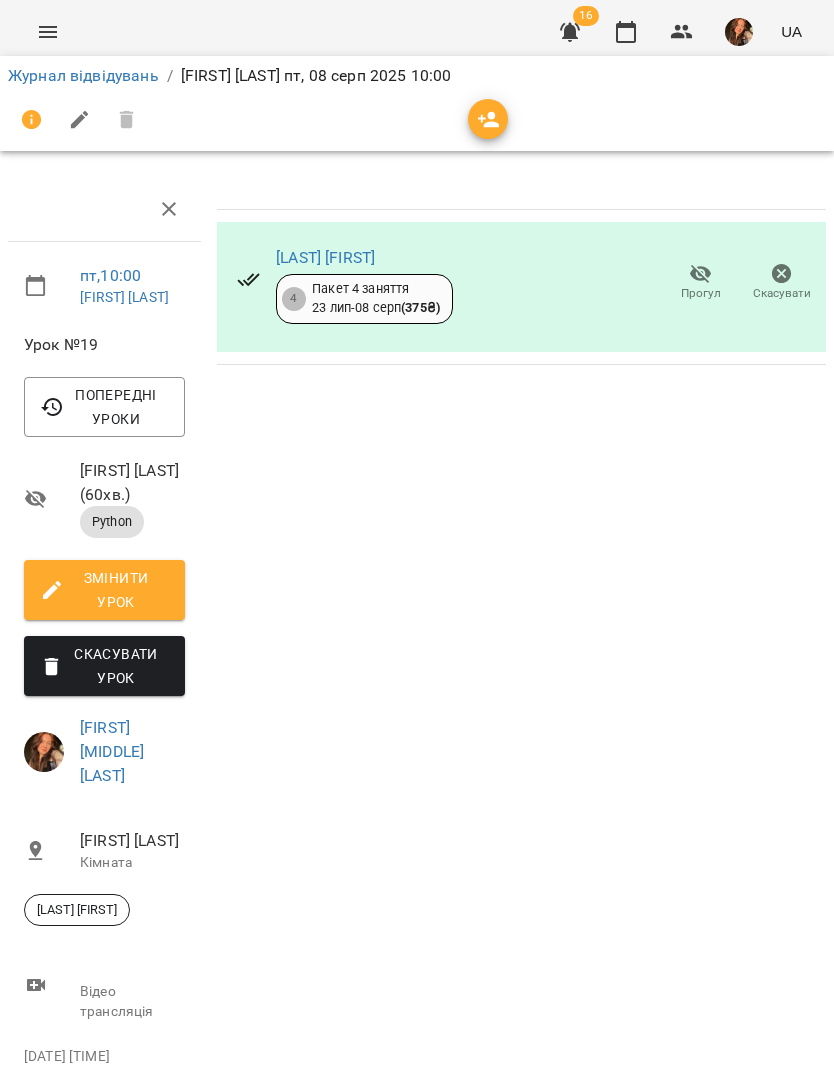 click on "Журнал відвідувань" at bounding box center (83, 75) 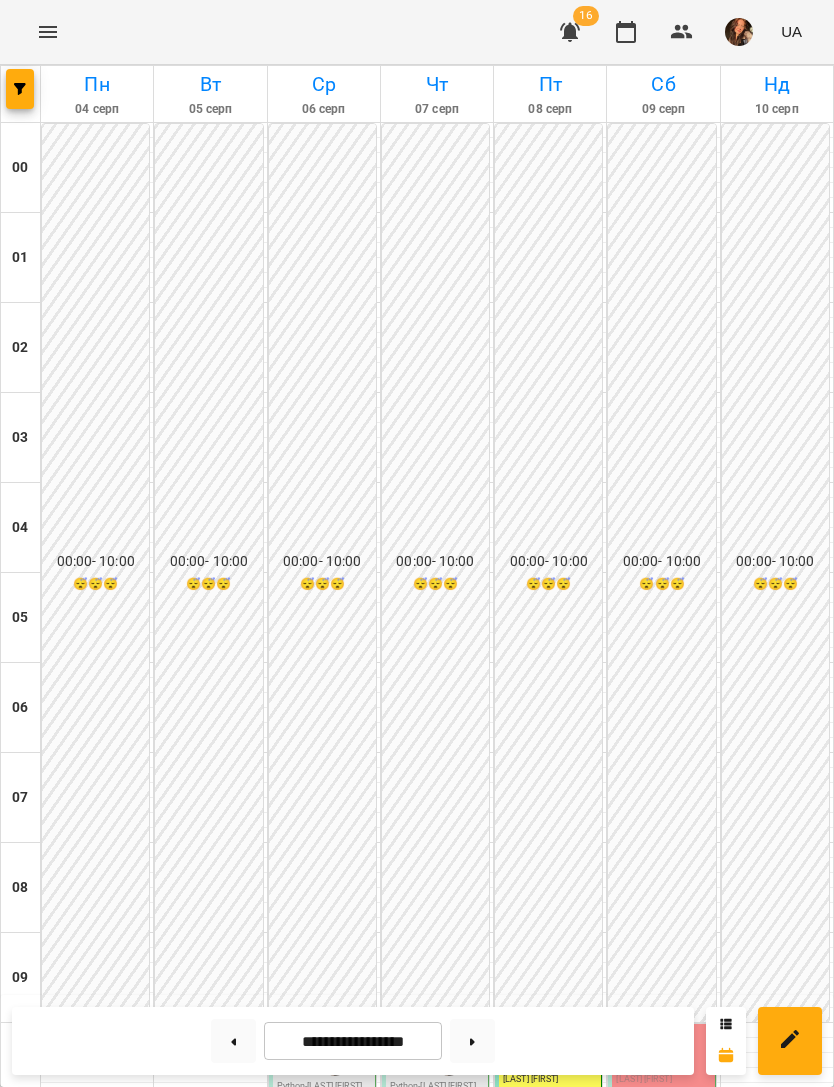 scroll, scrollTop: 868, scrollLeft: 0, axis: vertical 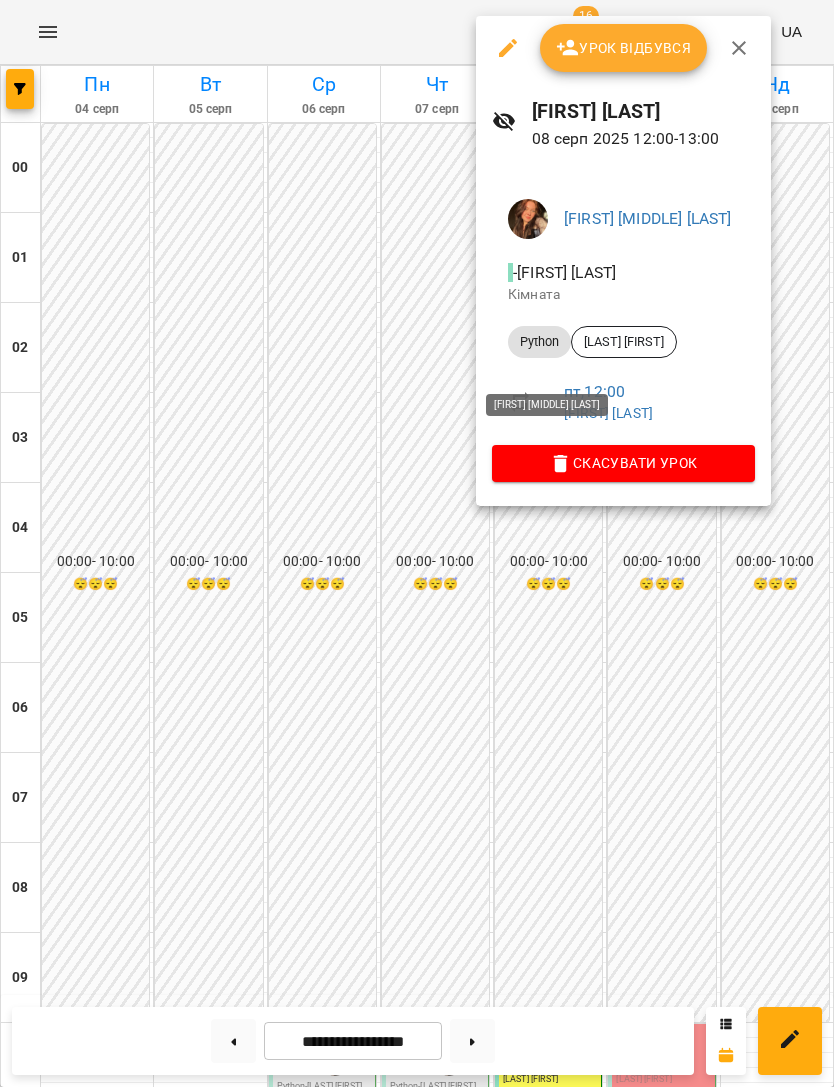 click on "Урок відбувся" at bounding box center [624, 48] 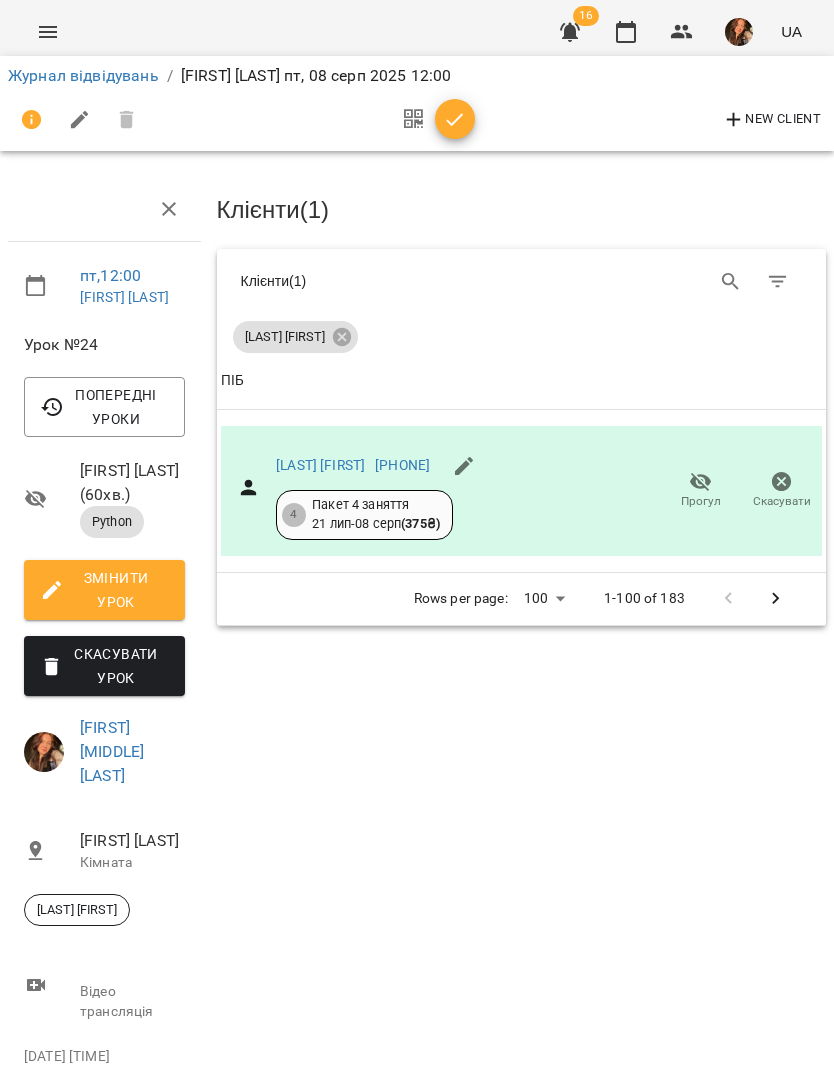 click at bounding box center [413, 120] 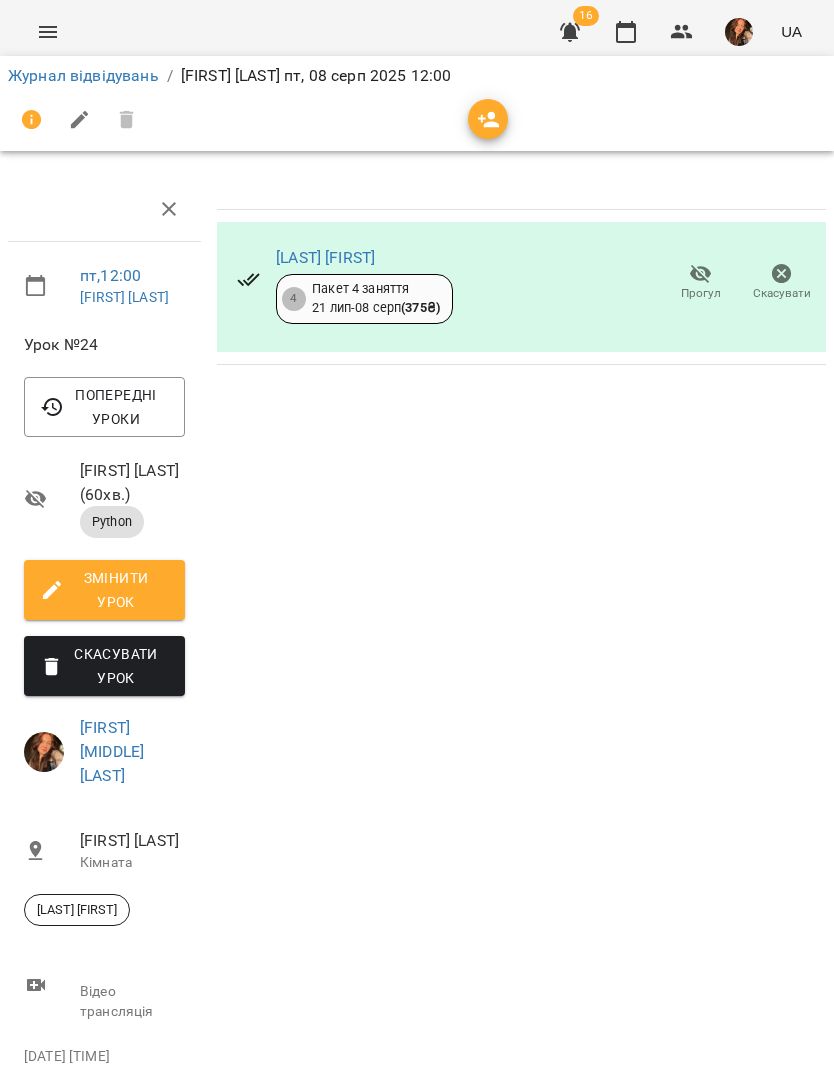 click on "Журнал відвідувань" at bounding box center [83, 75] 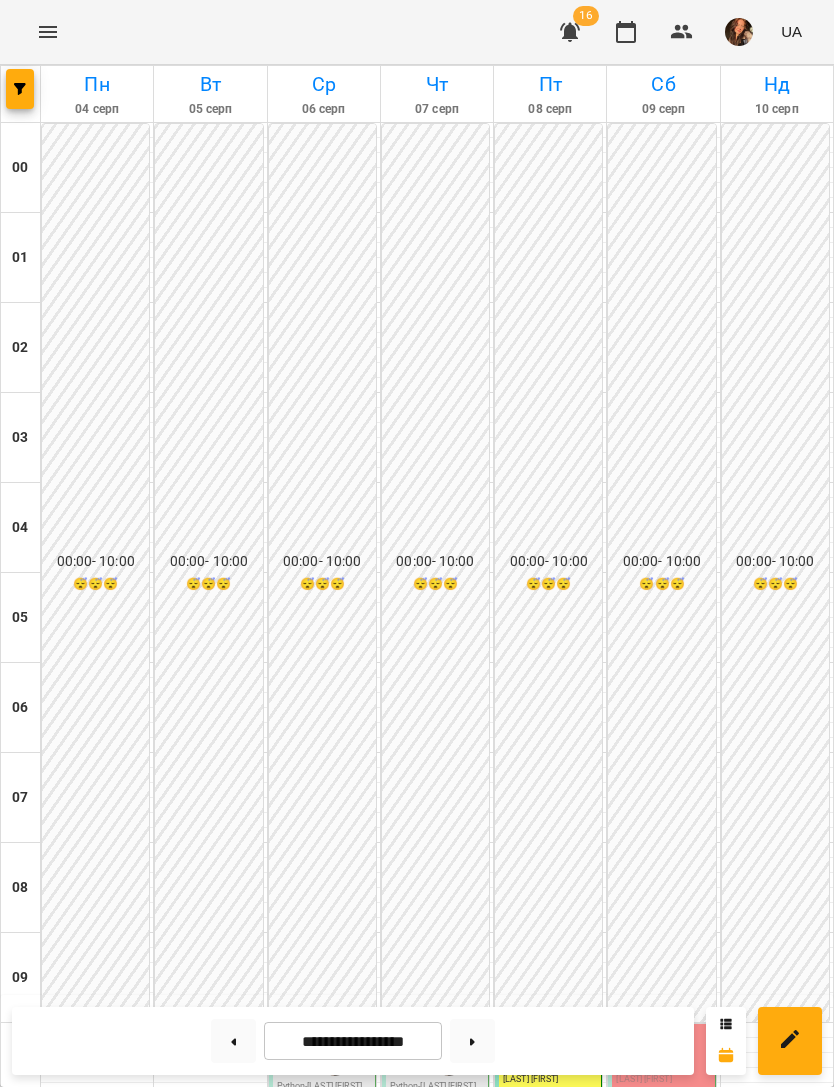 scroll, scrollTop: 740, scrollLeft: 0, axis: vertical 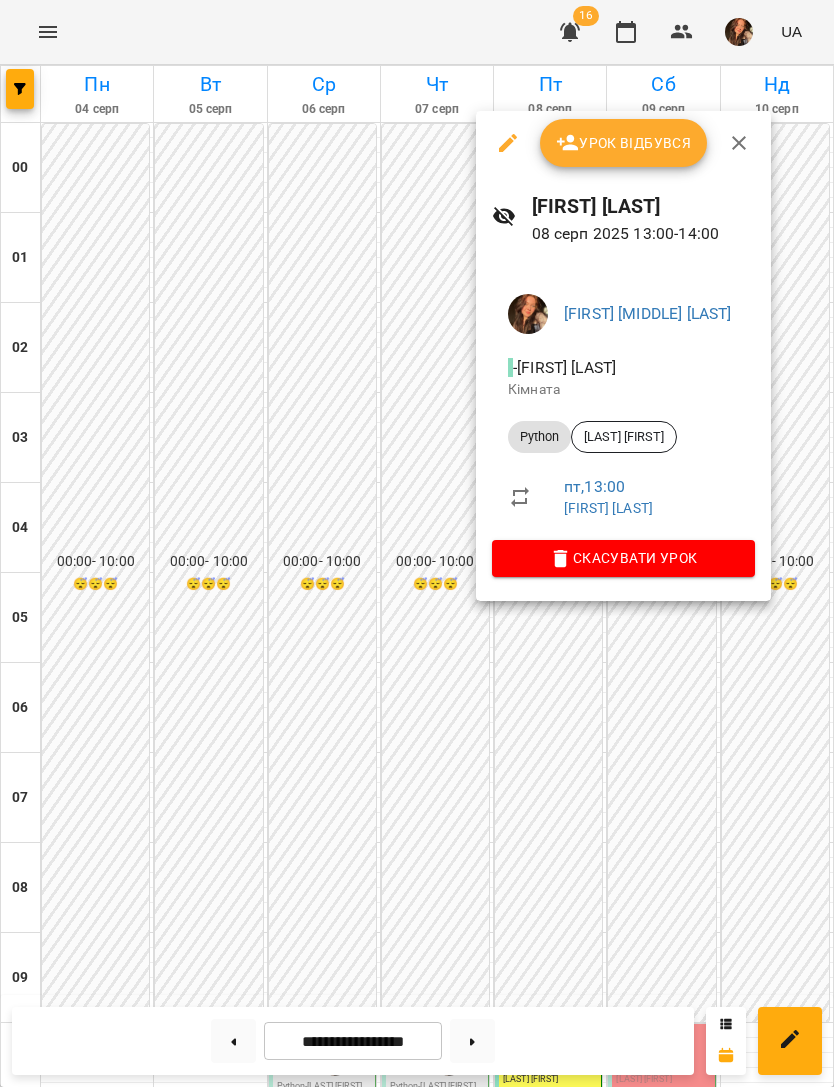 click on "Урок відбувся" at bounding box center [624, 143] 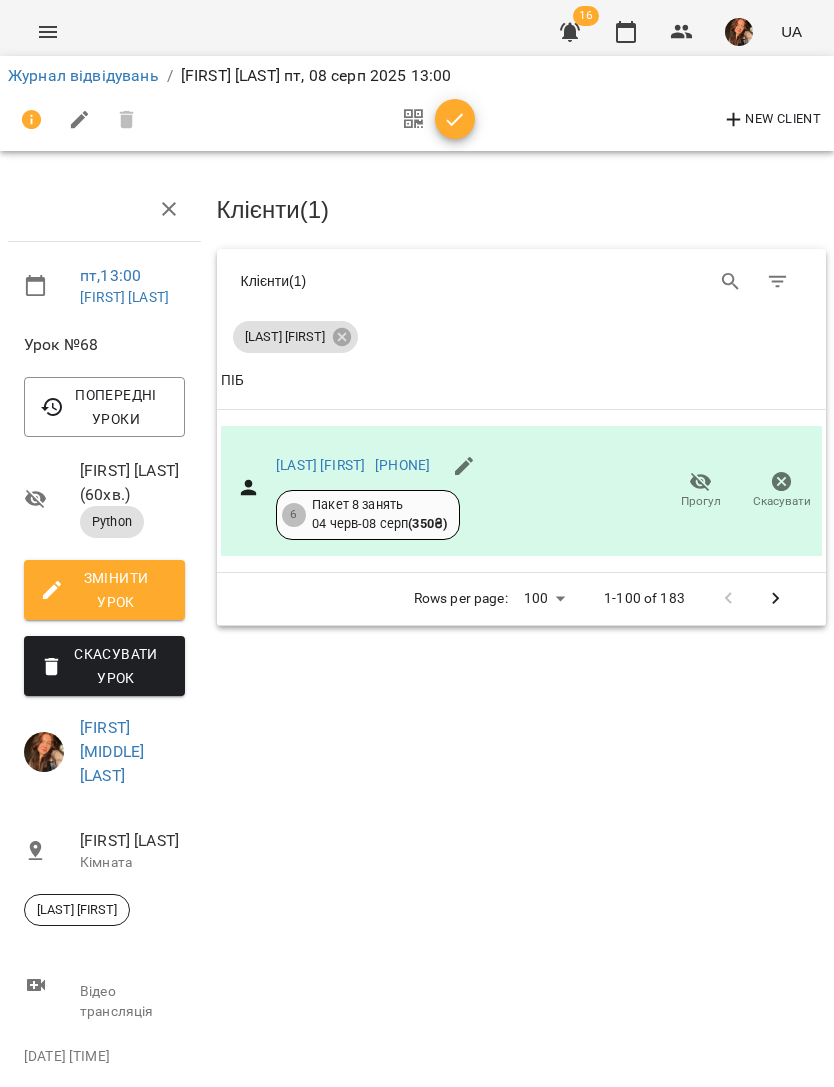 click on "Журнал відвідувань" at bounding box center (83, 75) 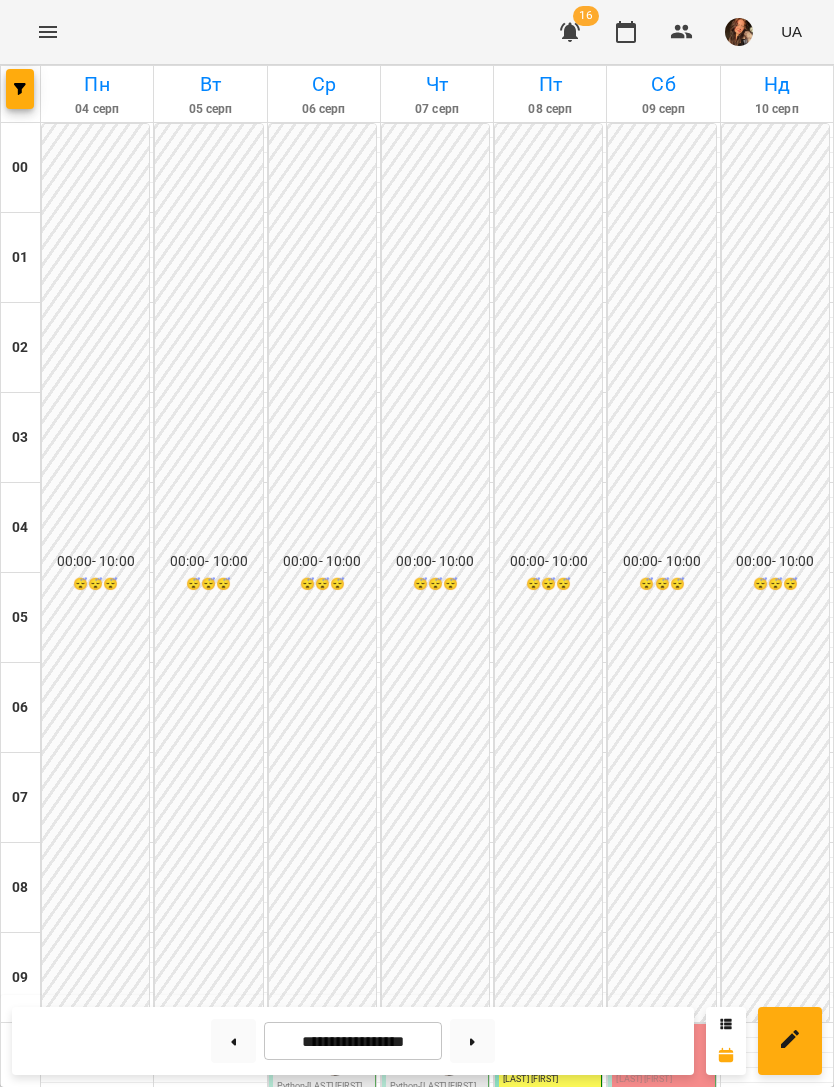 scroll, scrollTop: 807, scrollLeft: 0, axis: vertical 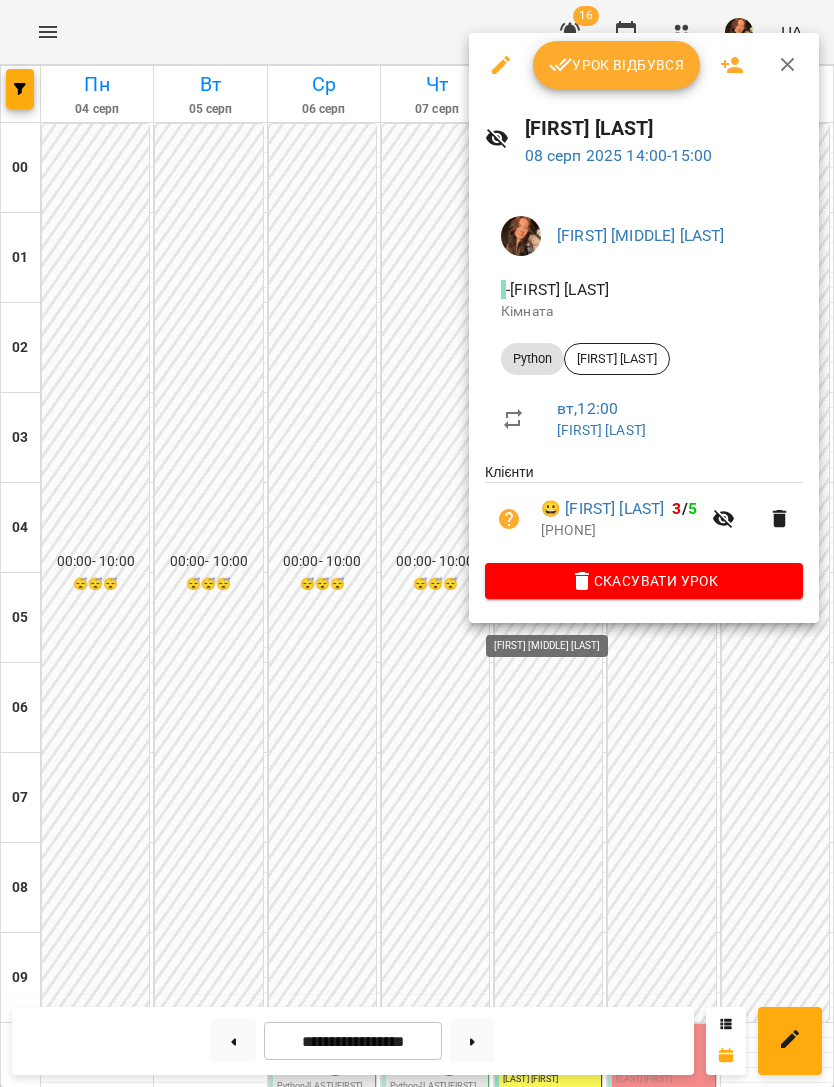 click on "Урок відбувся" at bounding box center (617, 65) 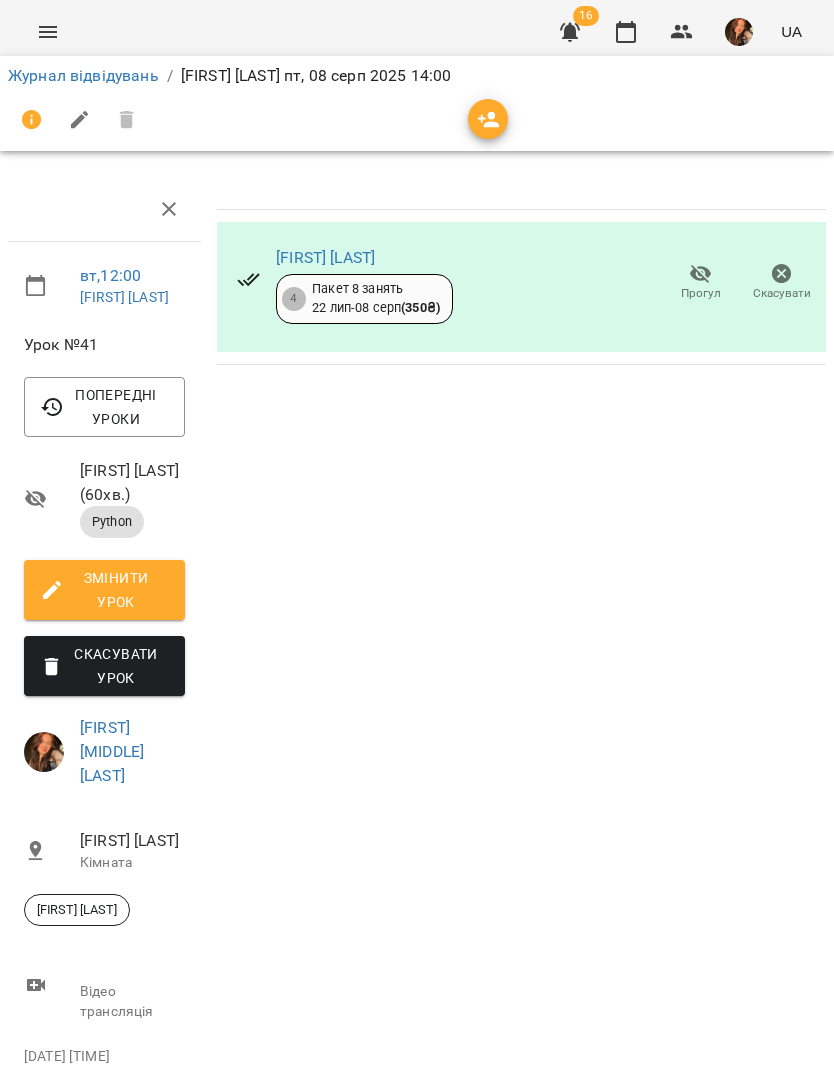click on "Журнал відвідувань" at bounding box center (83, 75) 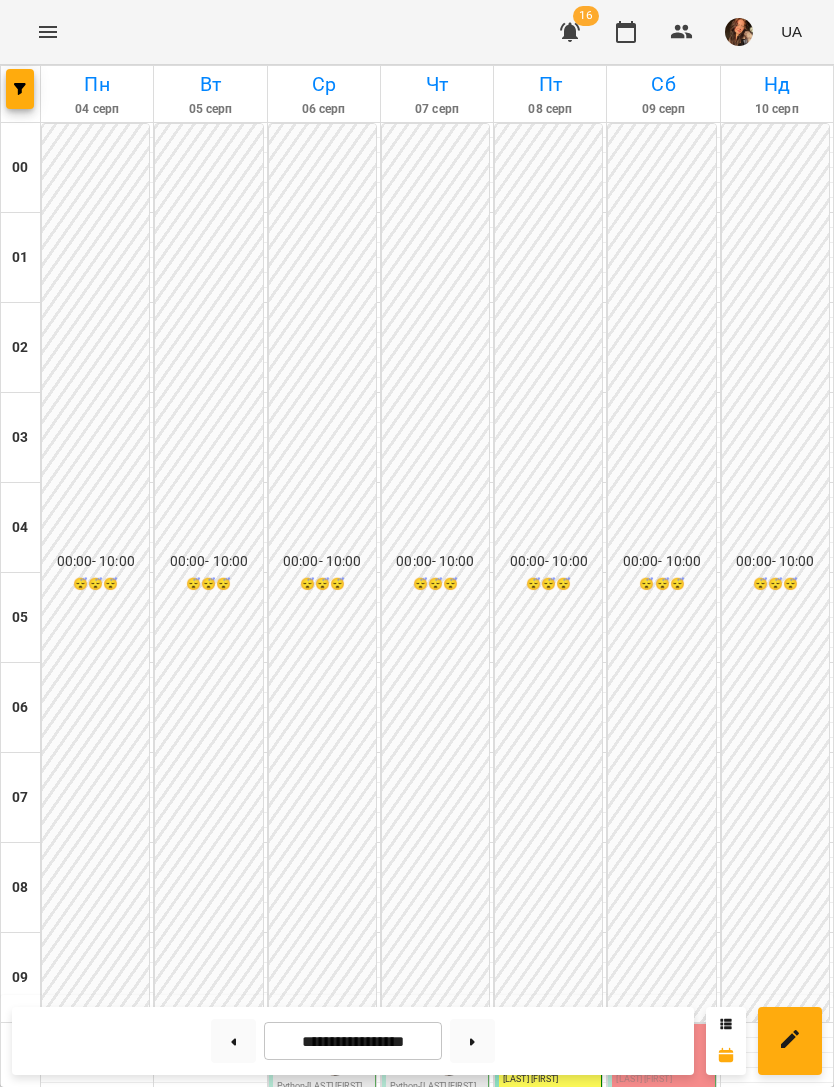 scroll, scrollTop: 882, scrollLeft: 0, axis: vertical 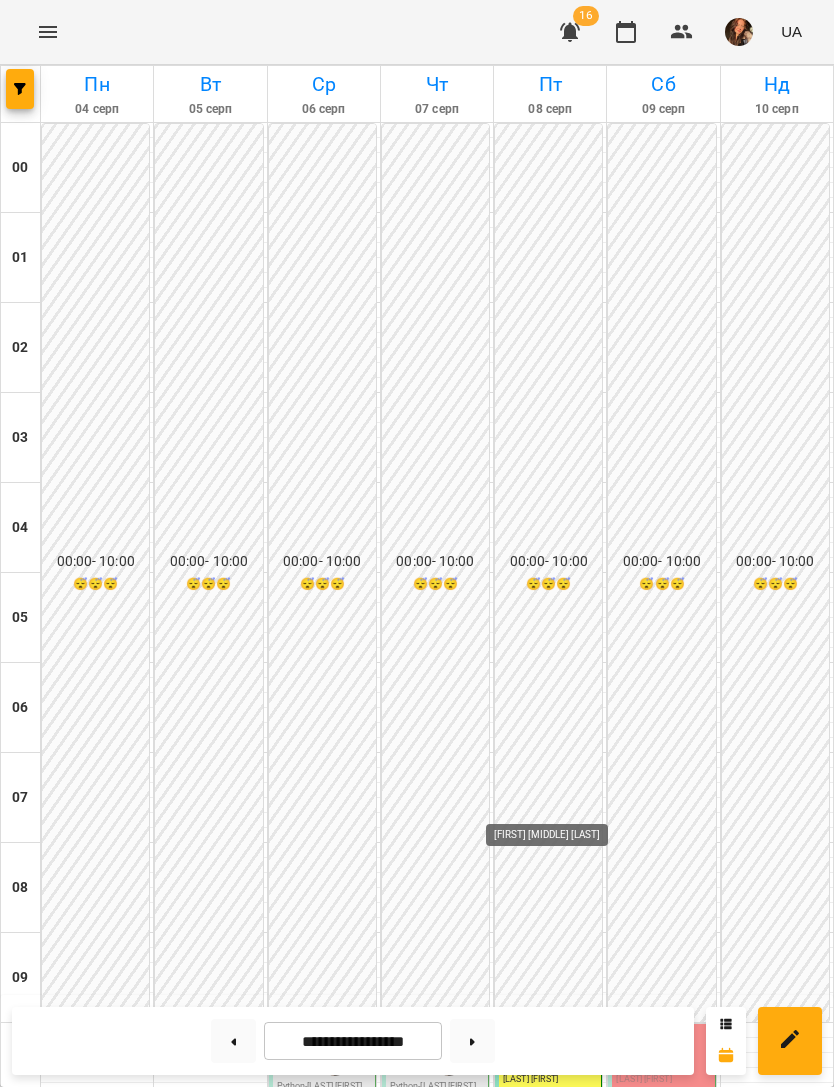 click at bounding box center [562, 1684] 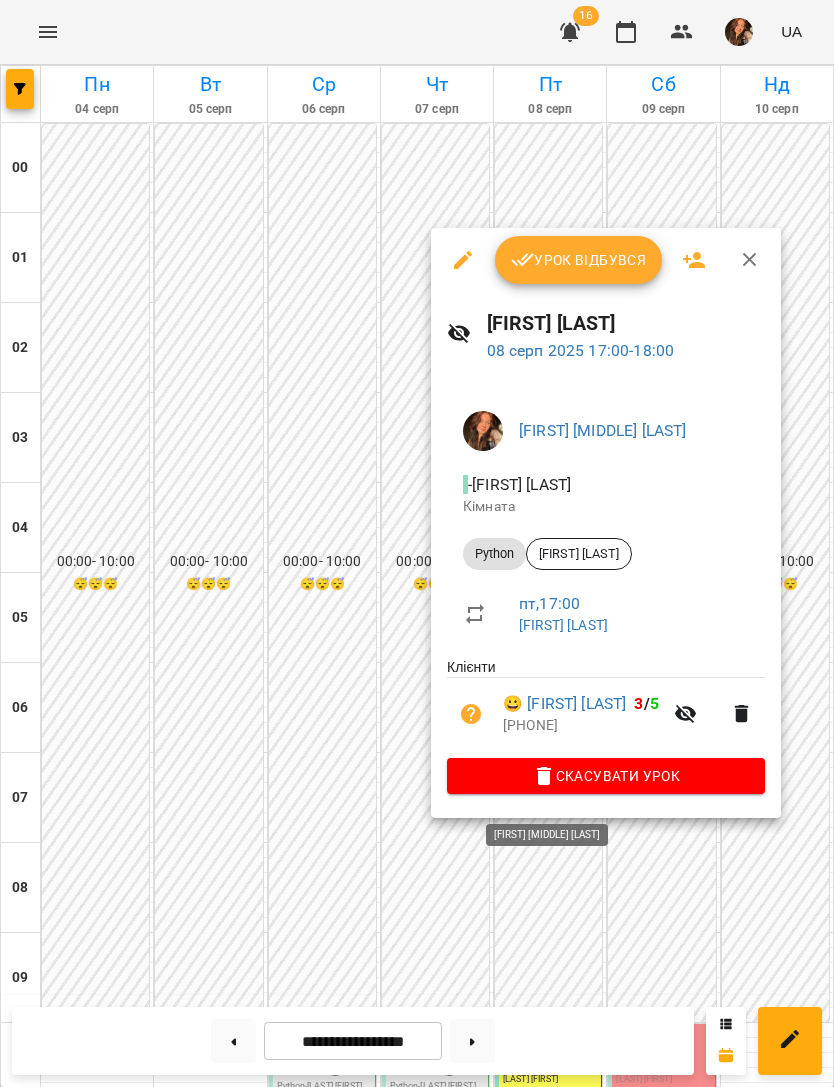 click on "Урок відбувся" at bounding box center (579, 260) 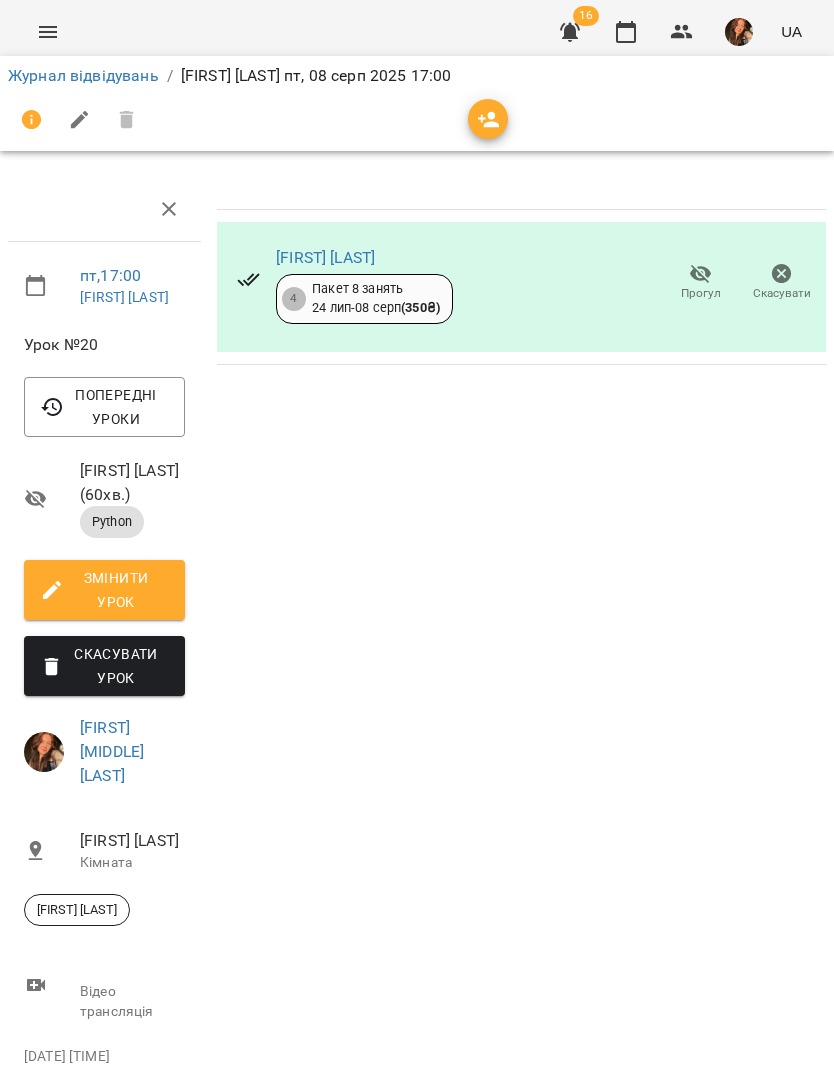 click on "Журнал відвідувань" at bounding box center [83, 75] 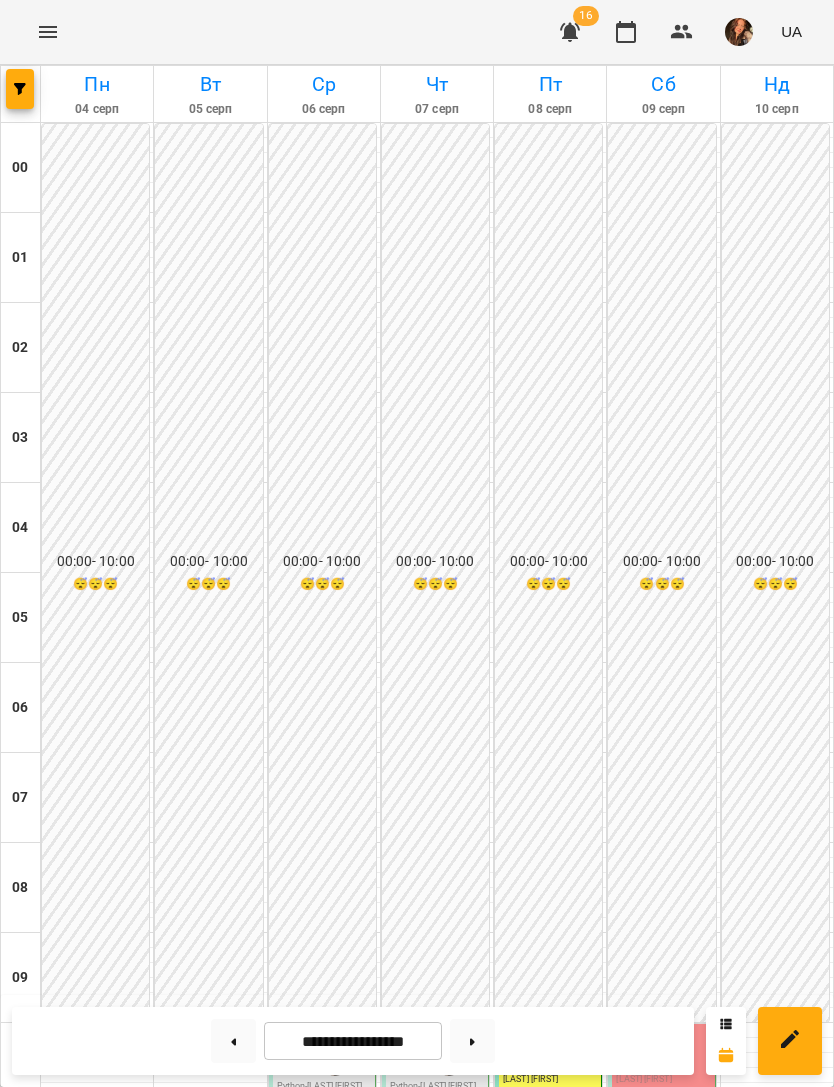 scroll, scrollTop: 1059, scrollLeft: 0, axis: vertical 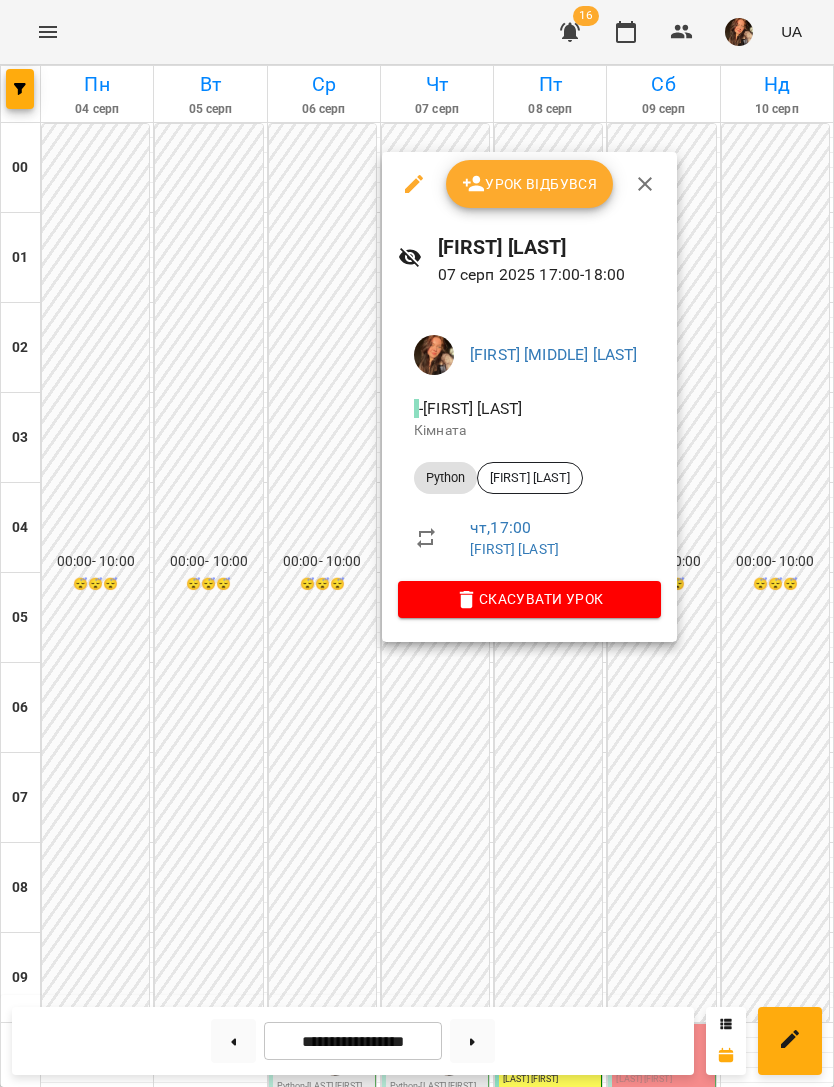 click on "Скасувати Урок" at bounding box center [529, 599] 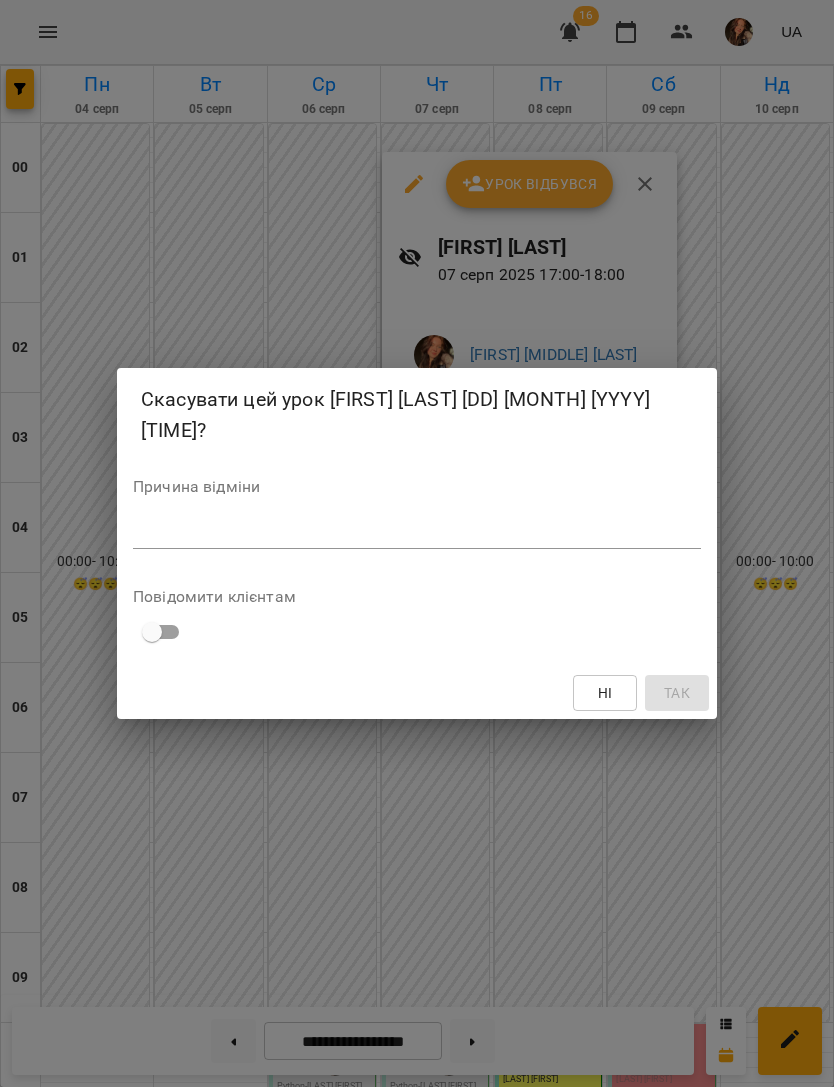 click at bounding box center (417, 533) 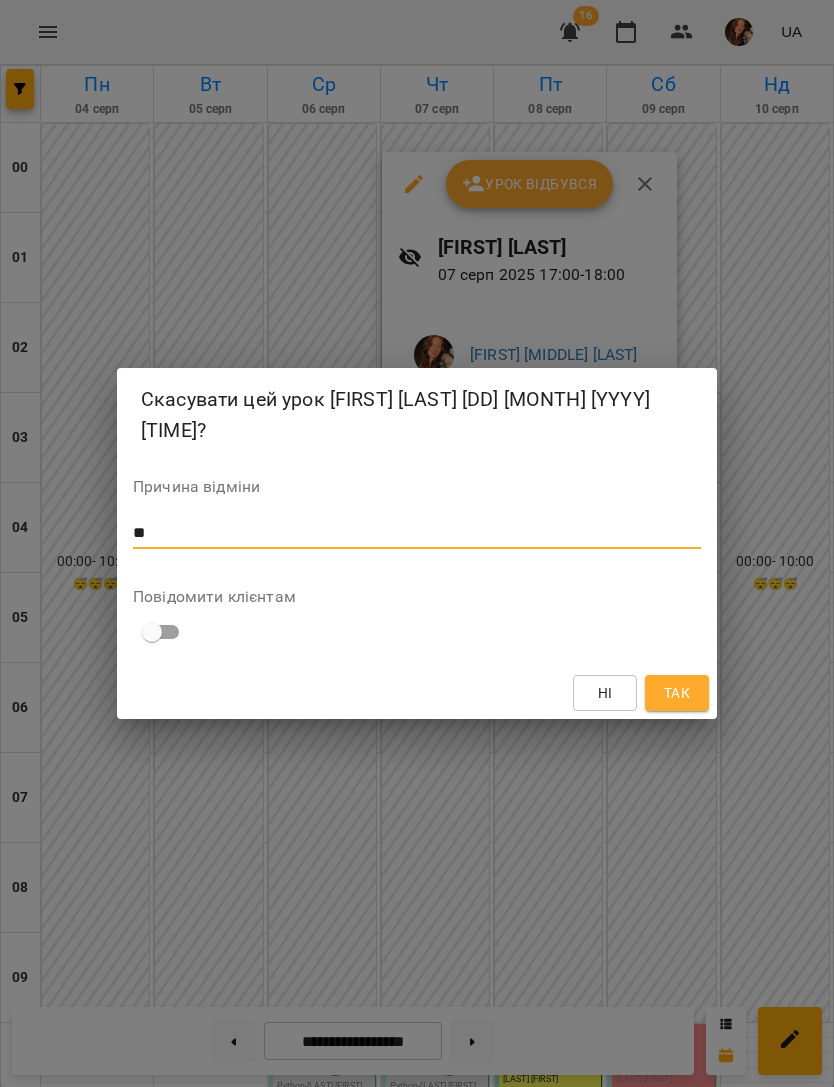 type on "*" 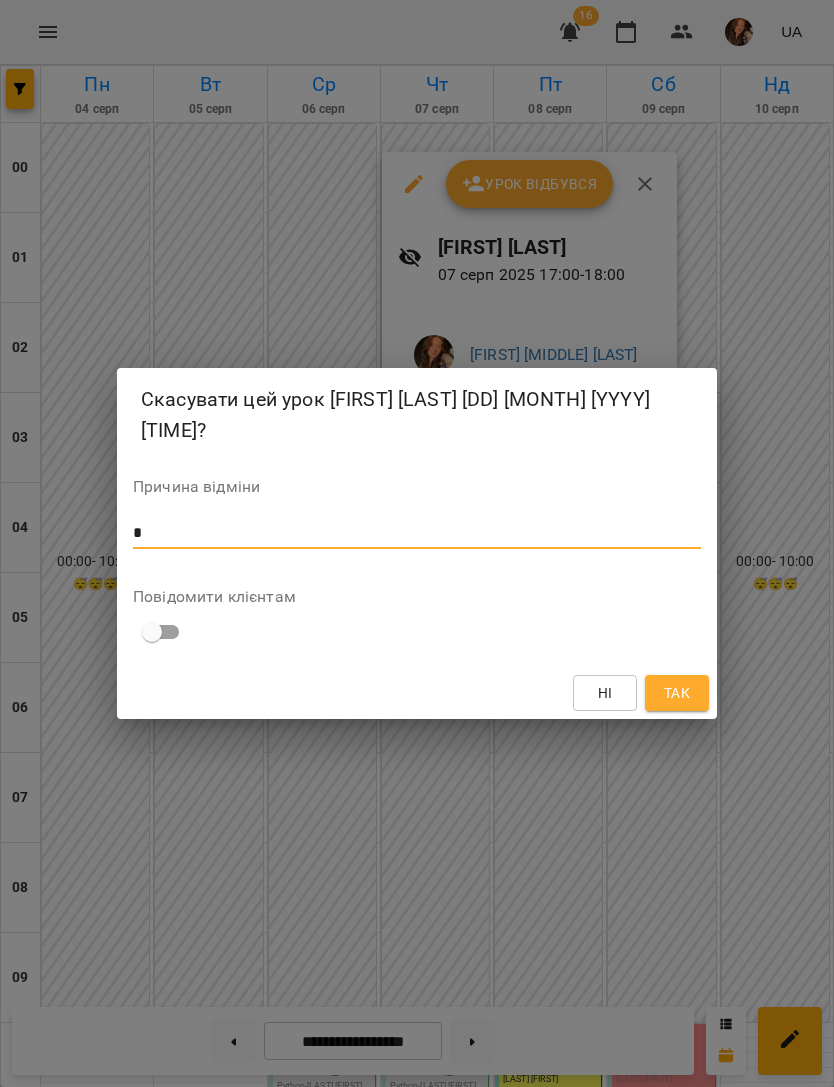 type on "*" 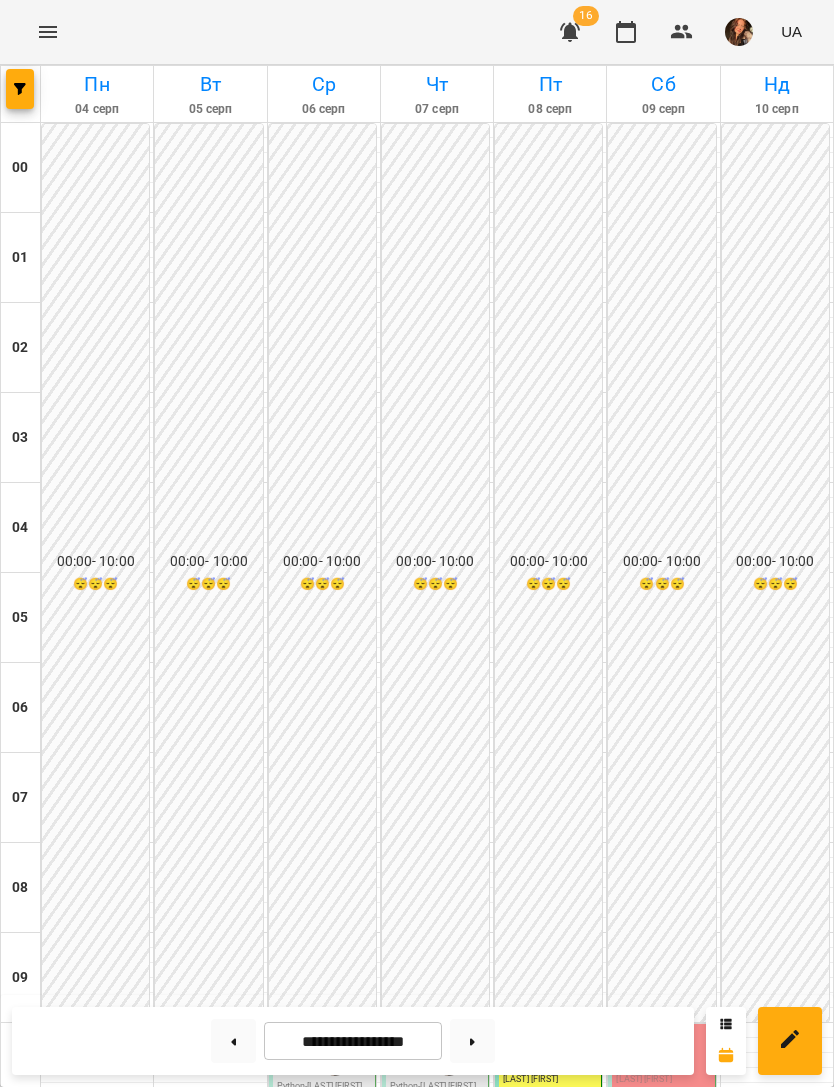 scroll, scrollTop: 798, scrollLeft: 0, axis: vertical 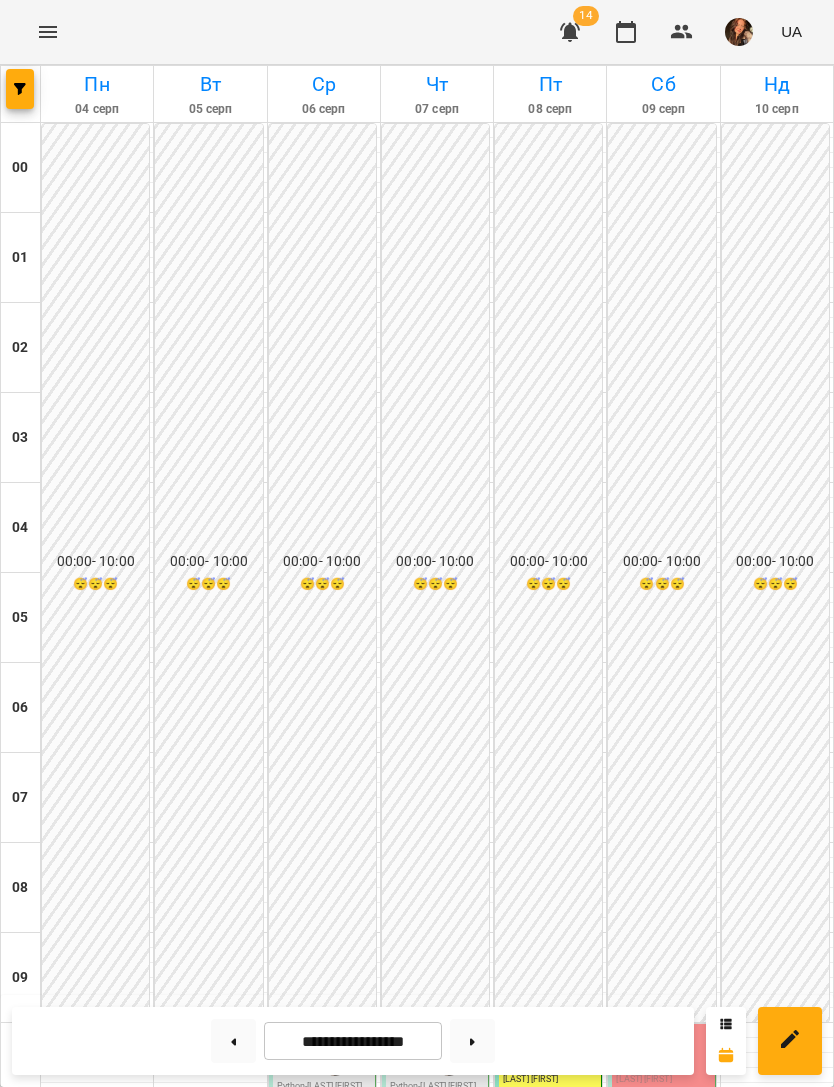 click at bounding box center [449, 1061] 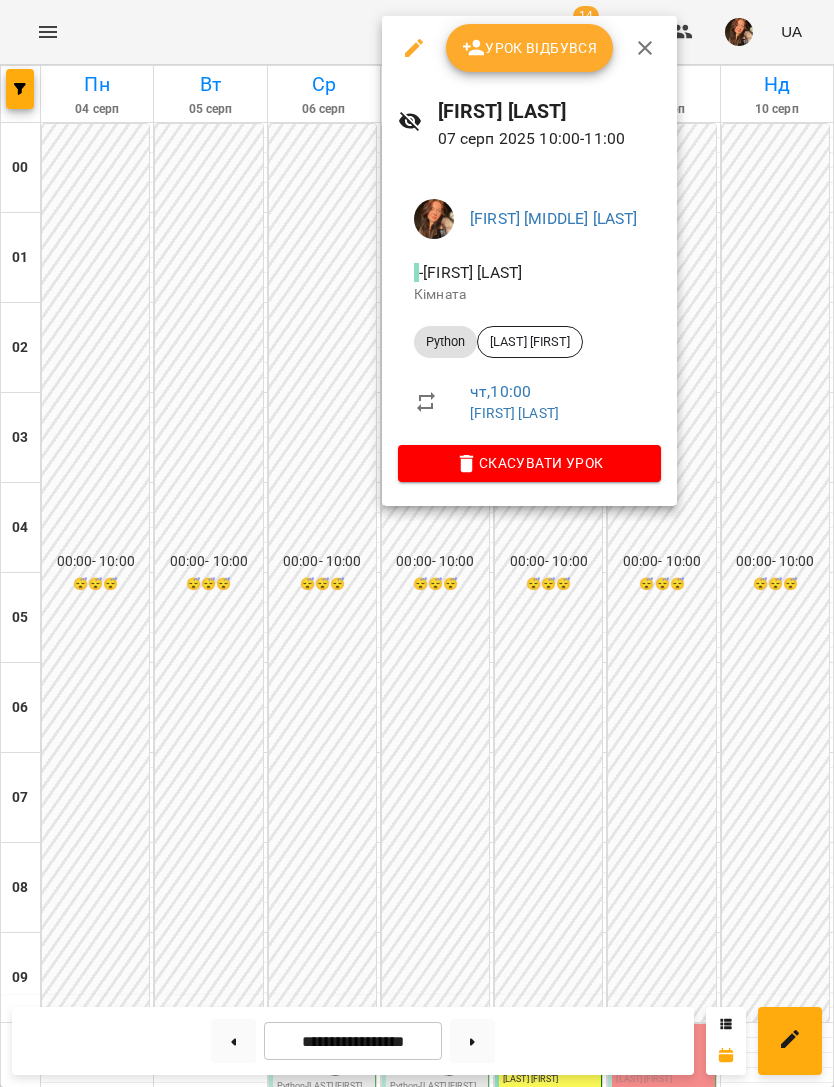 click on "Скасувати Урок" at bounding box center (529, 463) 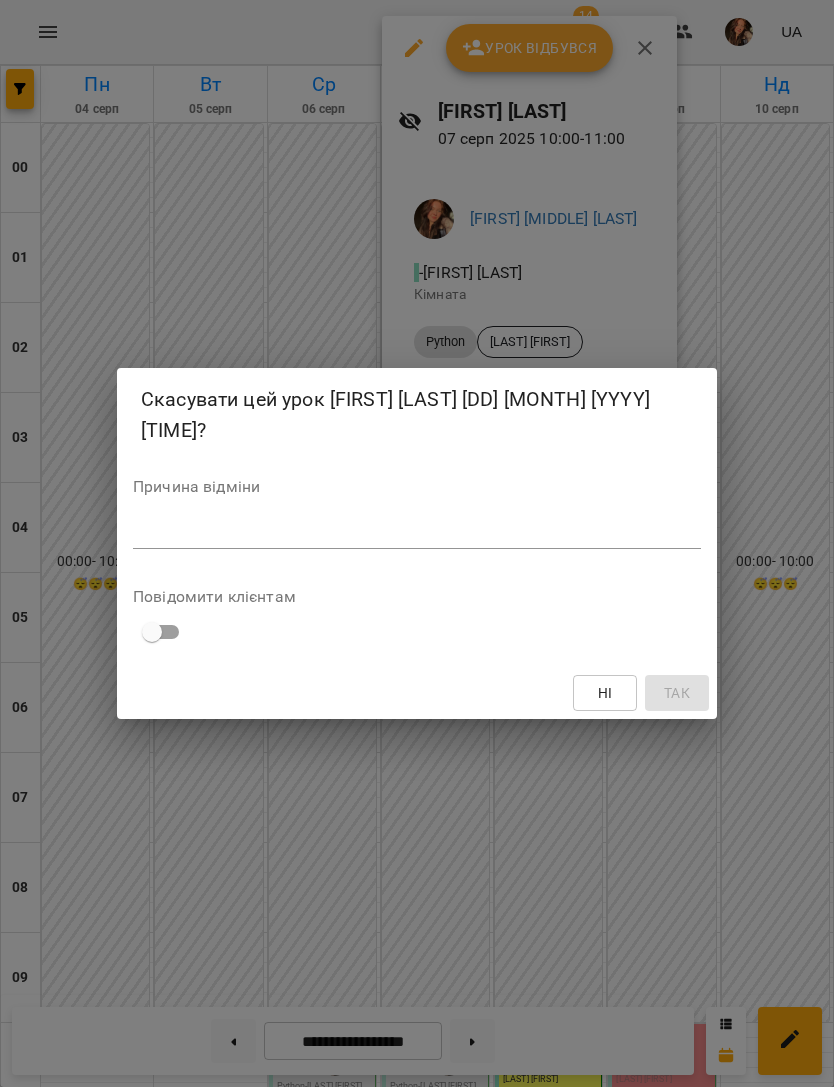 click on "Причина відміни *" at bounding box center [417, 518] 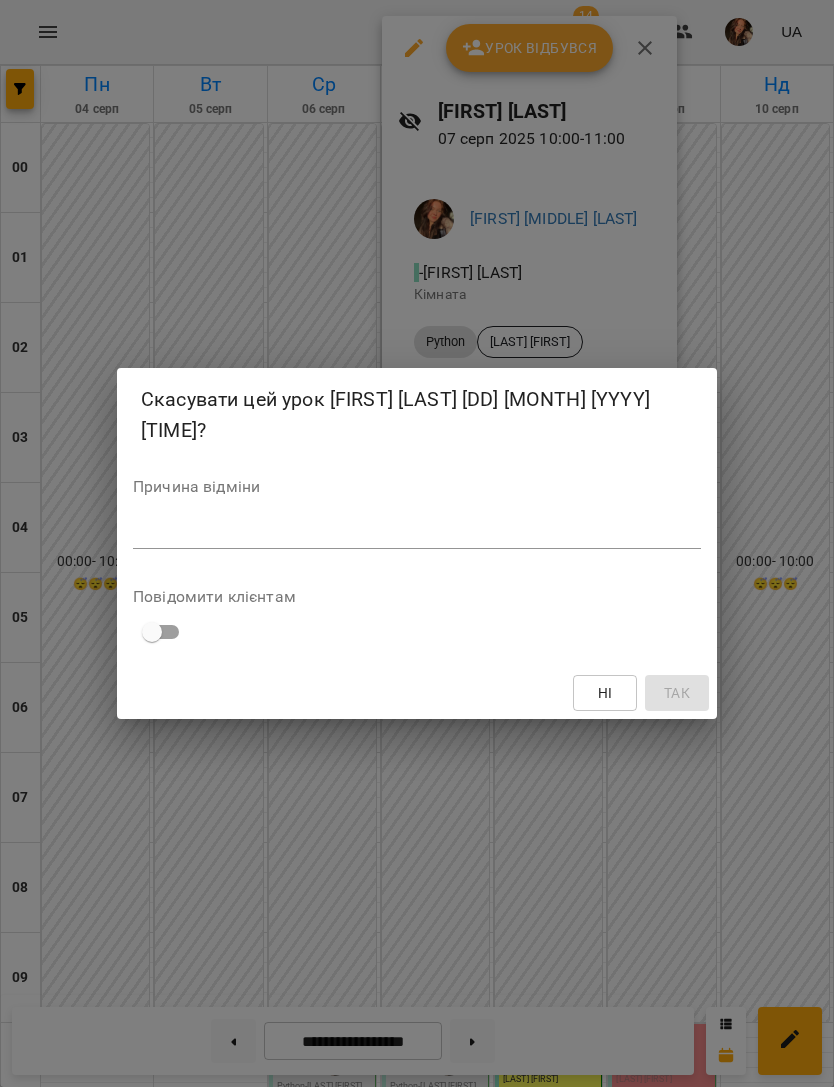 click at bounding box center [417, 533] 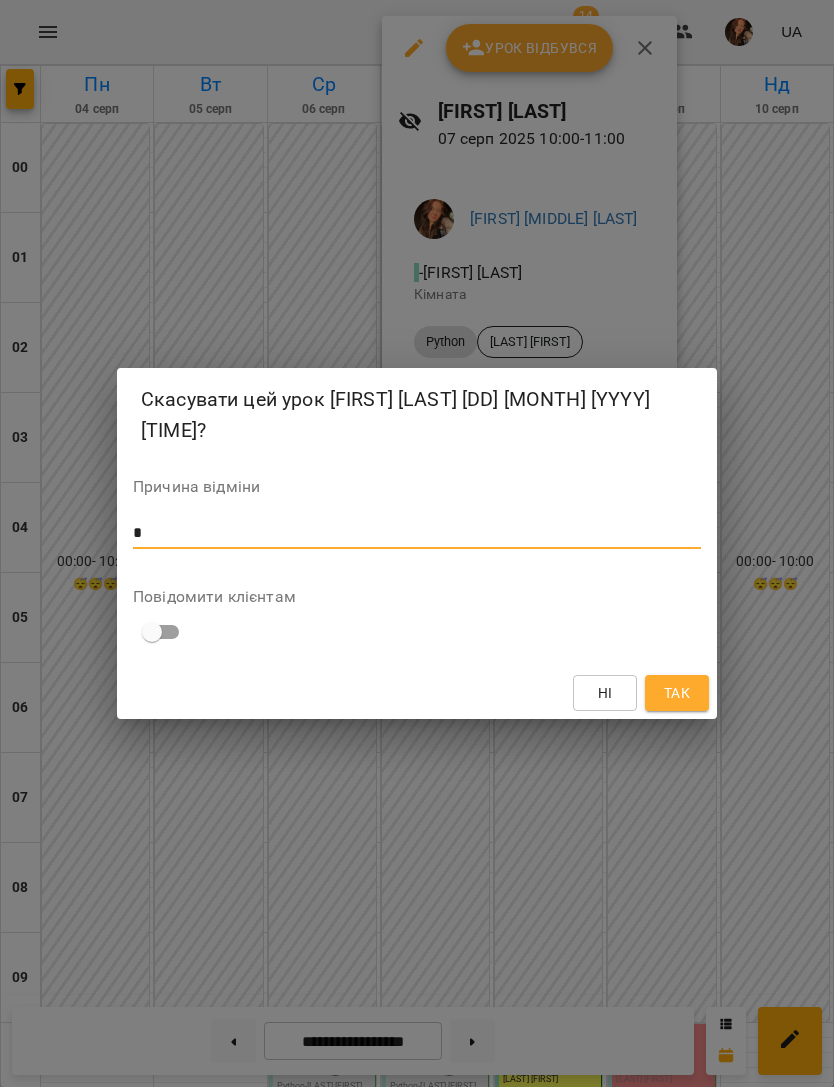 type on "*" 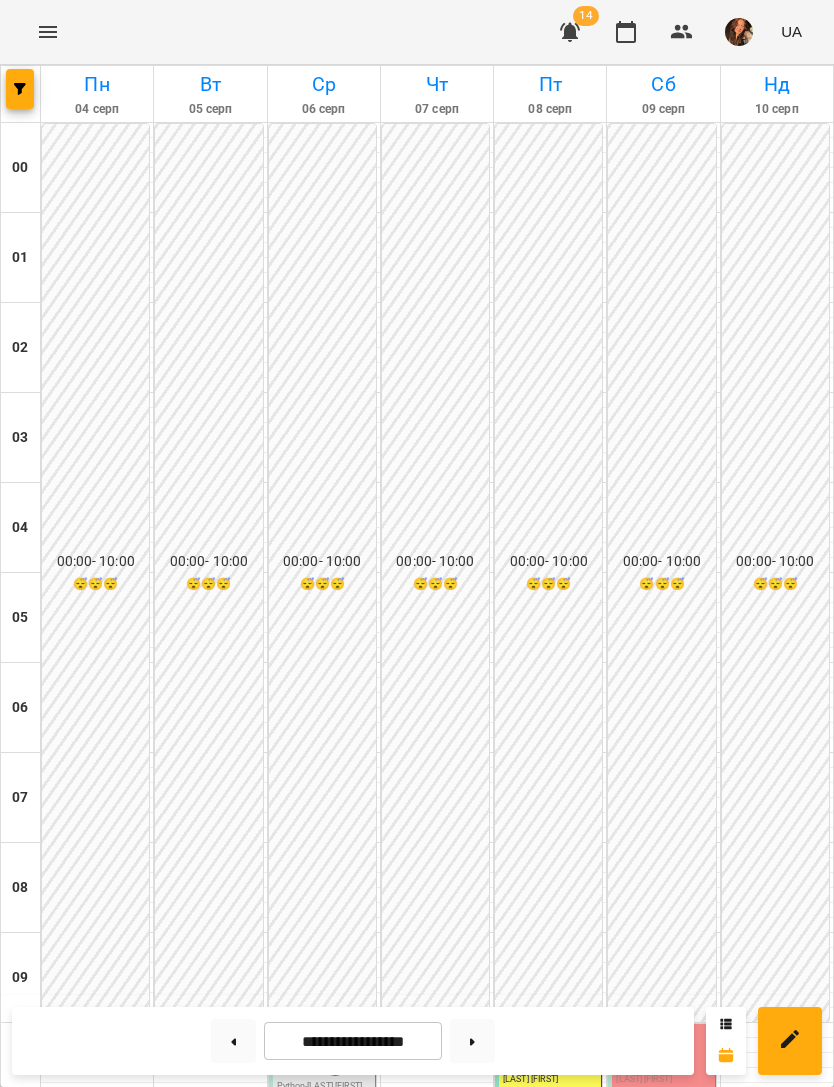 click on "[LAST] [FIRST]" at bounding box center [417, 1169] 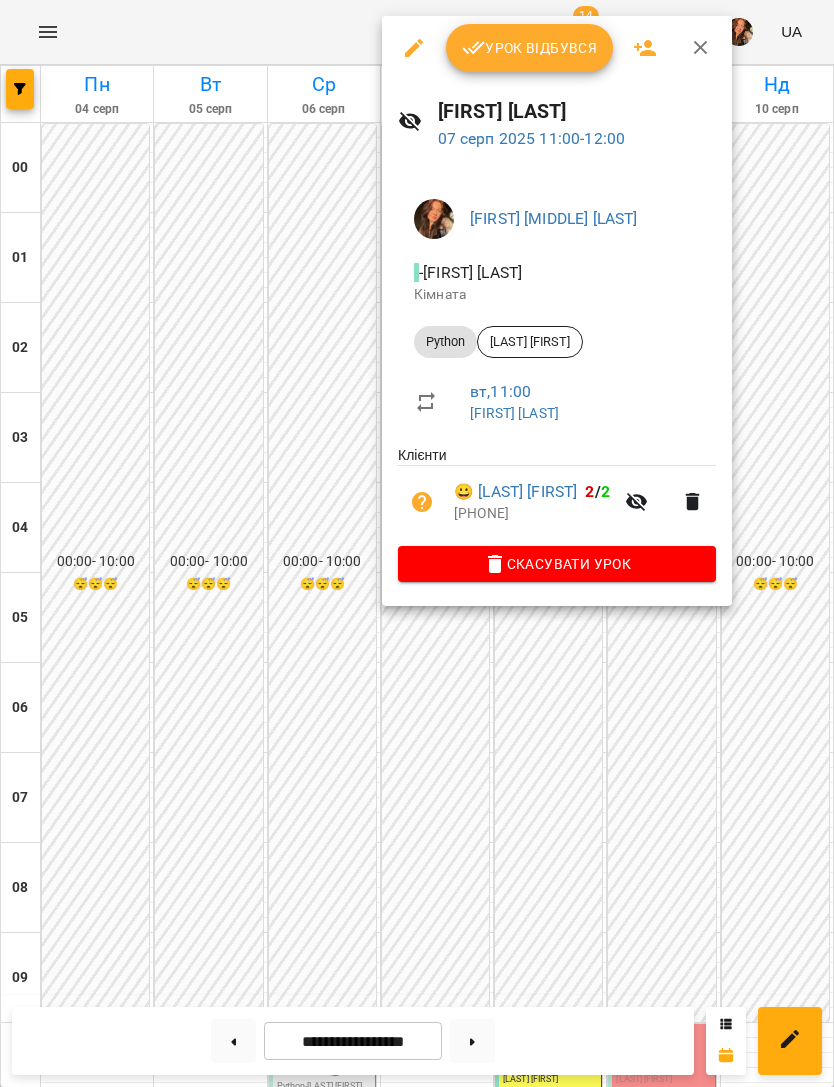 click on "Скасувати Урок" at bounding box center [557, 564] 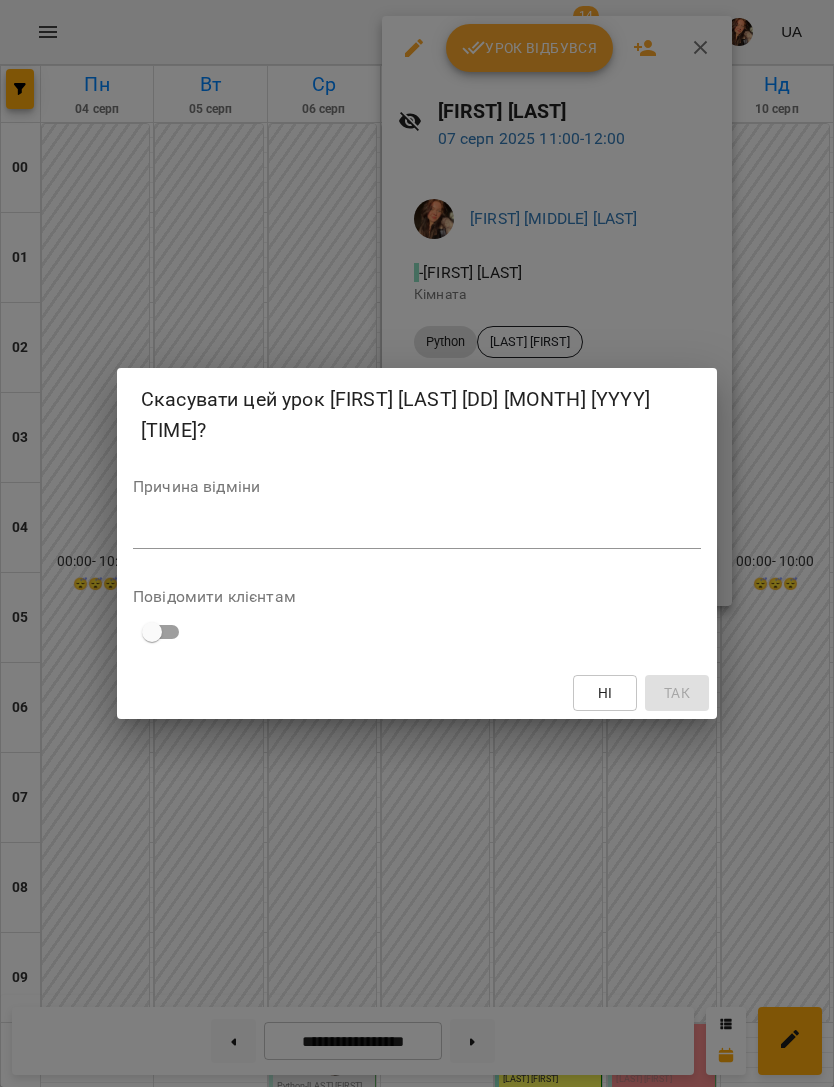 click at bounding box center [417, 533] 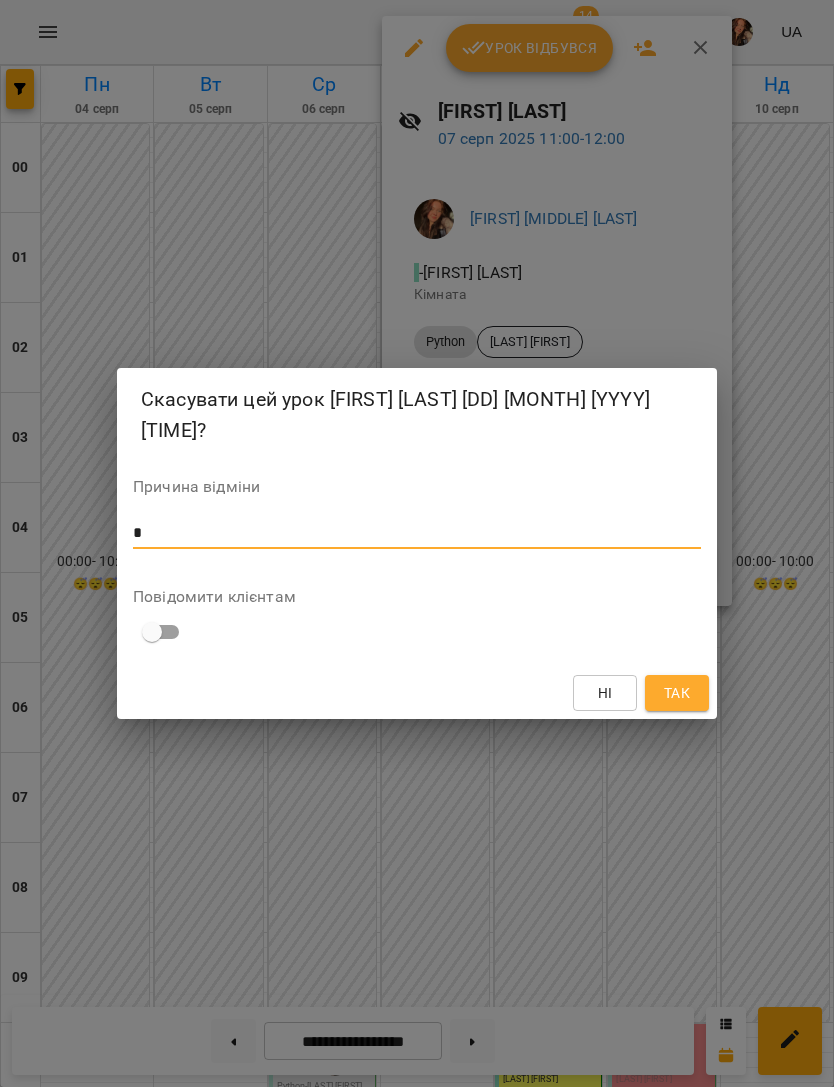 type on "*" 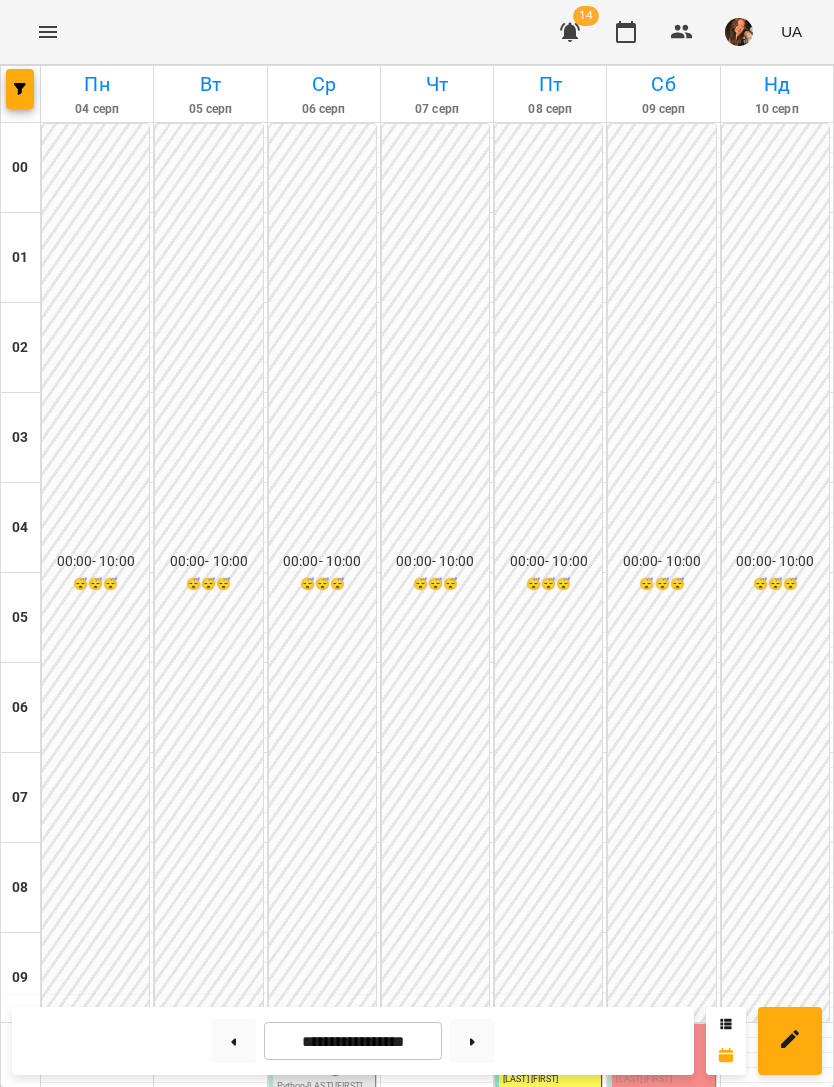 click on "Python       - [FIRST] [LAST]" at bounding box center [437, 1267] 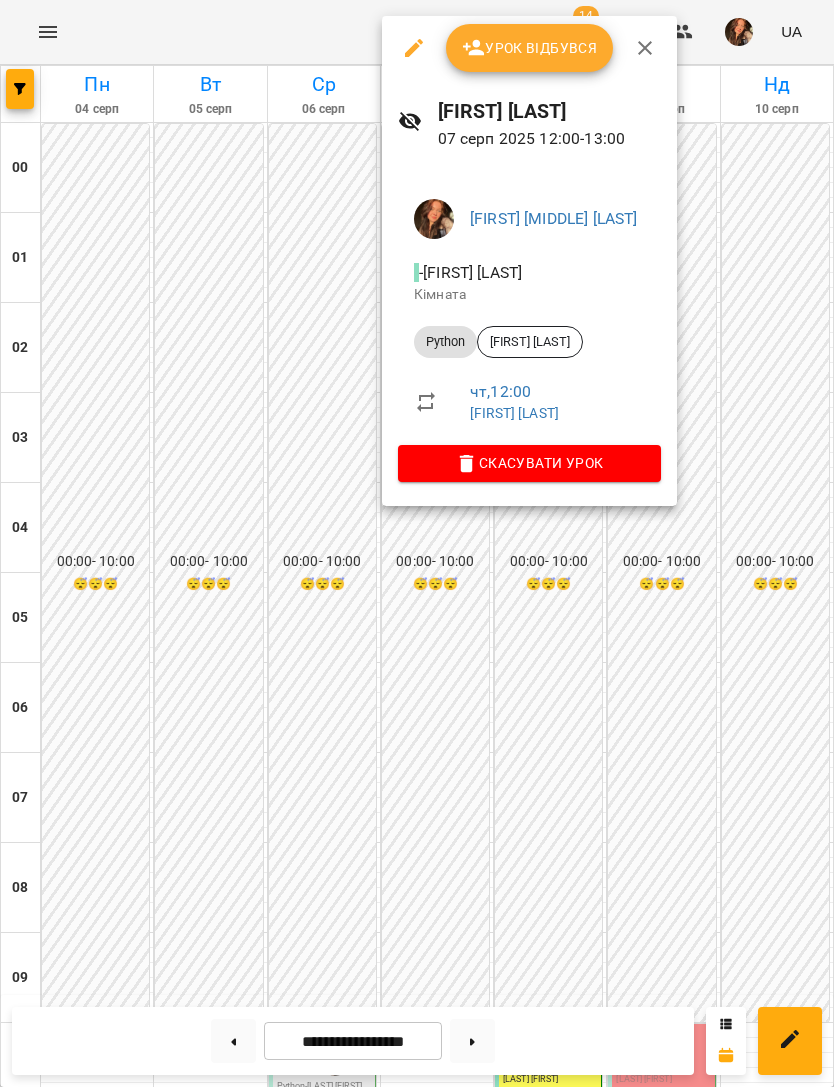 click on "Урок відбувся" at bounding box center (530, 48) 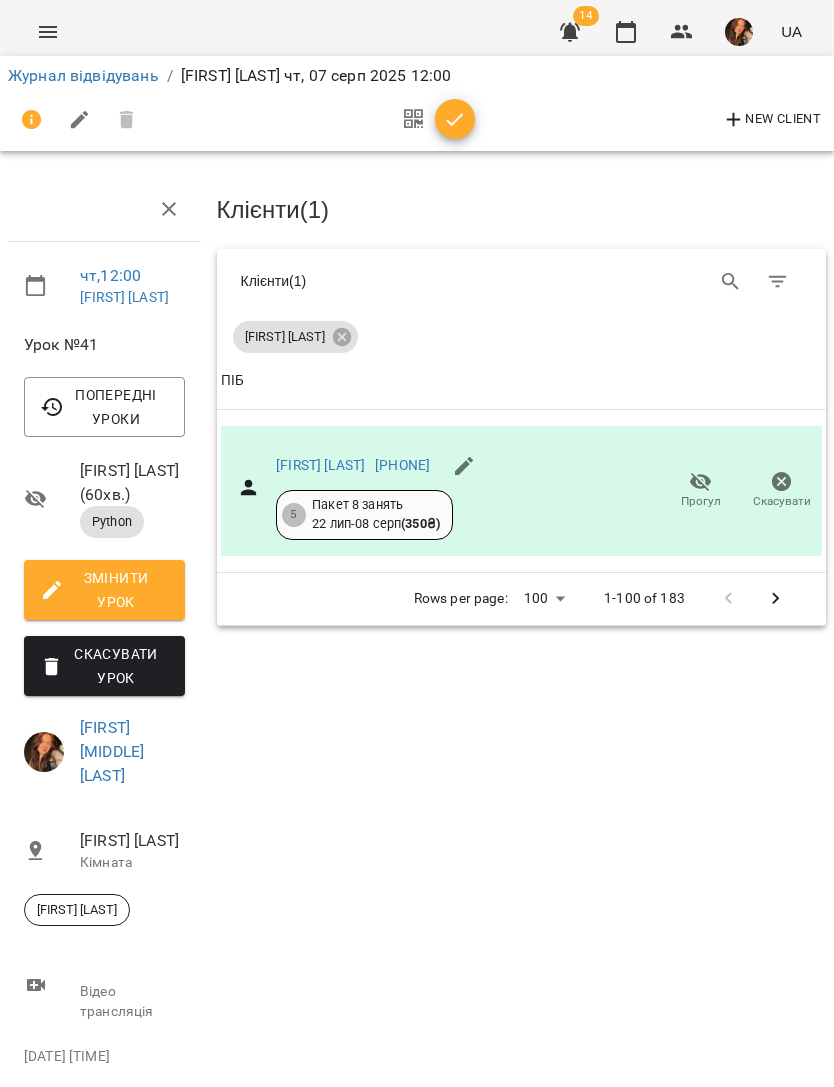 click 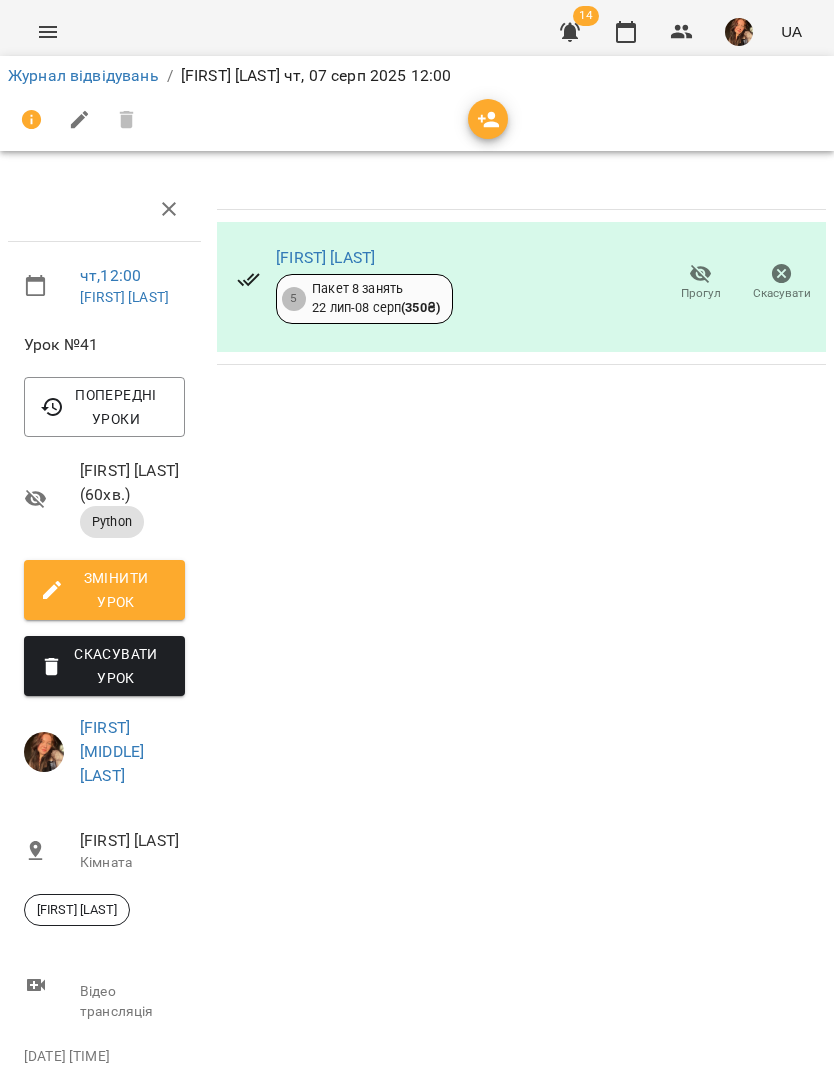 click on "Журнал відвідувань" at bounding box center (83, 75) 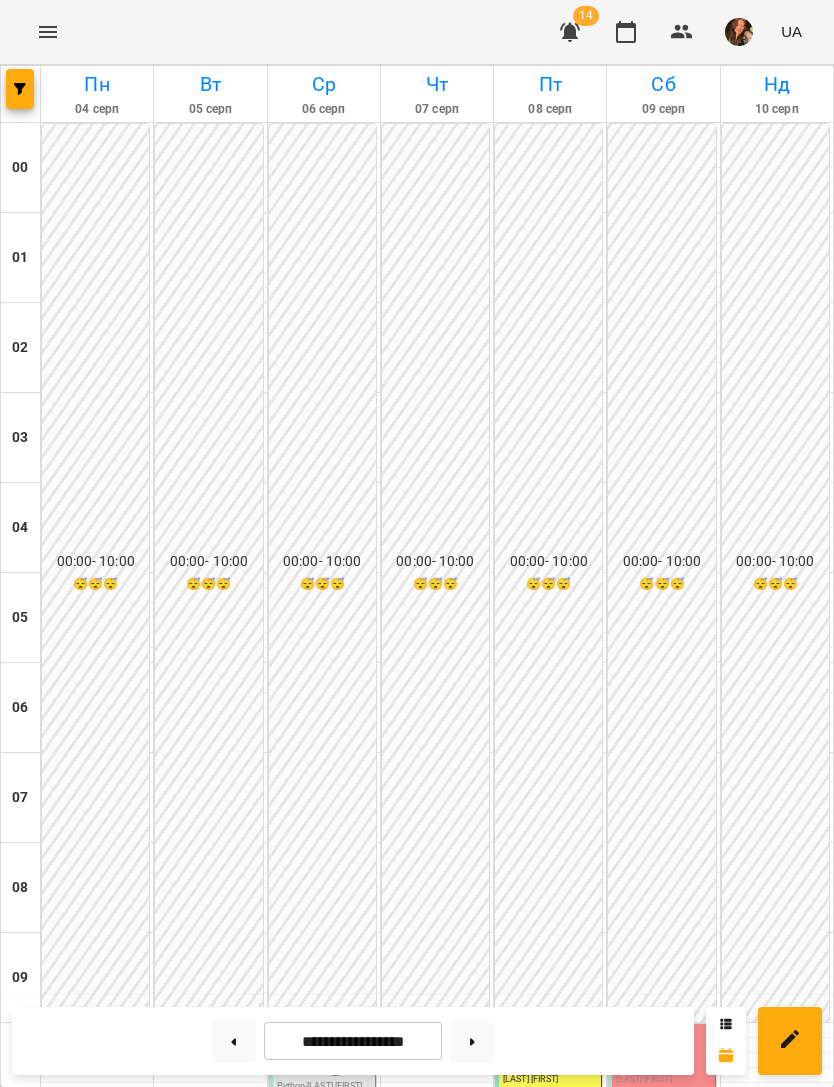 scroll, scrollTop: 762, scrollLeft: 0, axis: vertical 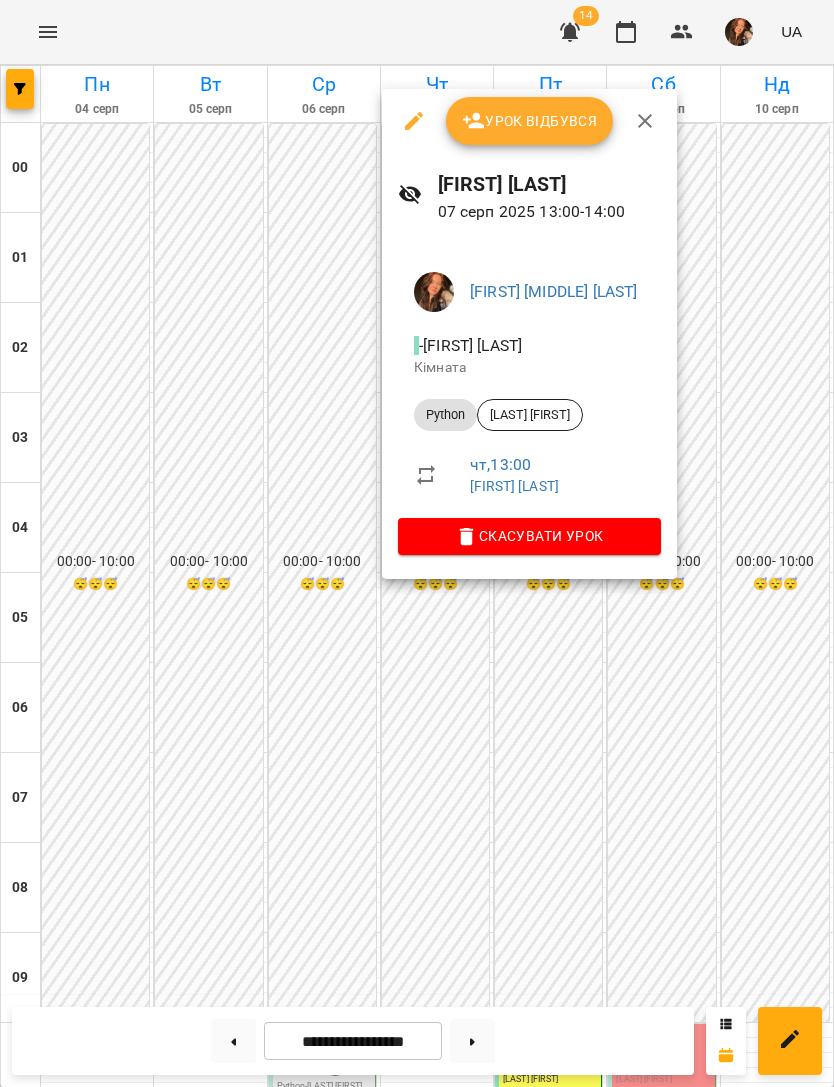 click on "Урок відбувся" at bounding box center (530, 121) 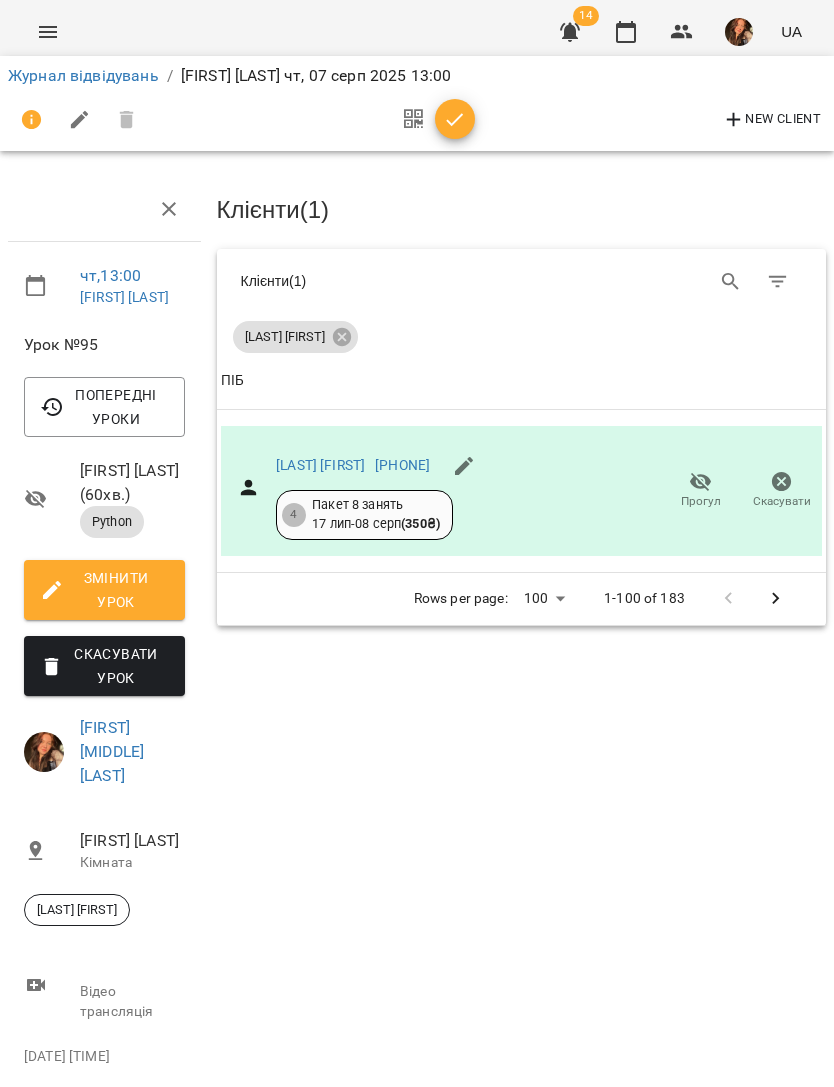 click 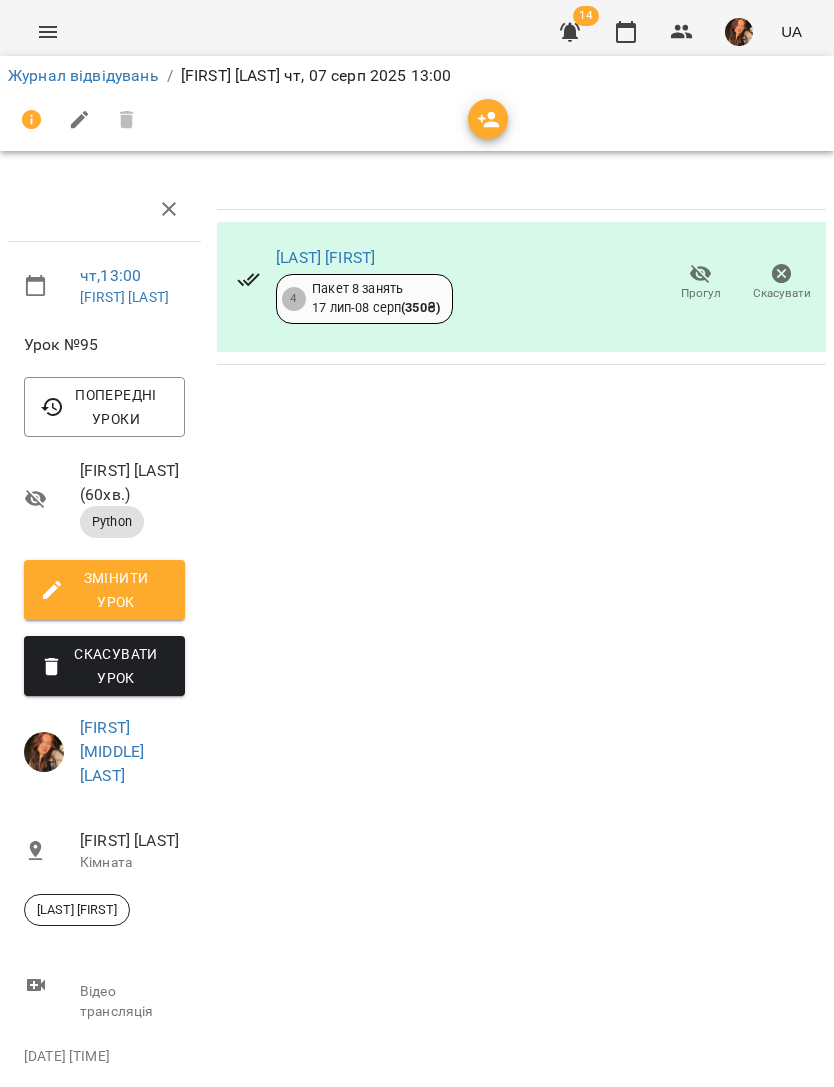 click on "Журнал відвідувань" at bounding box center (83, 75) 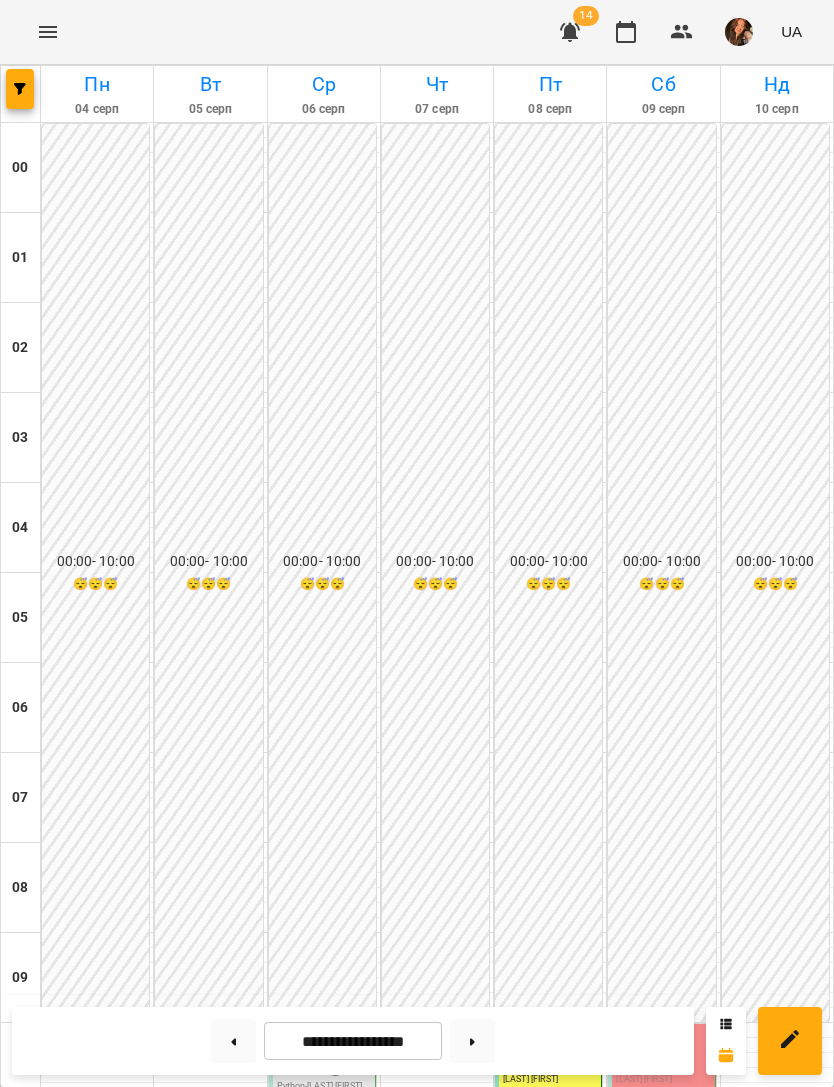 scroll, scrollTop: 793, scrollLeft: 0, axis: vertical 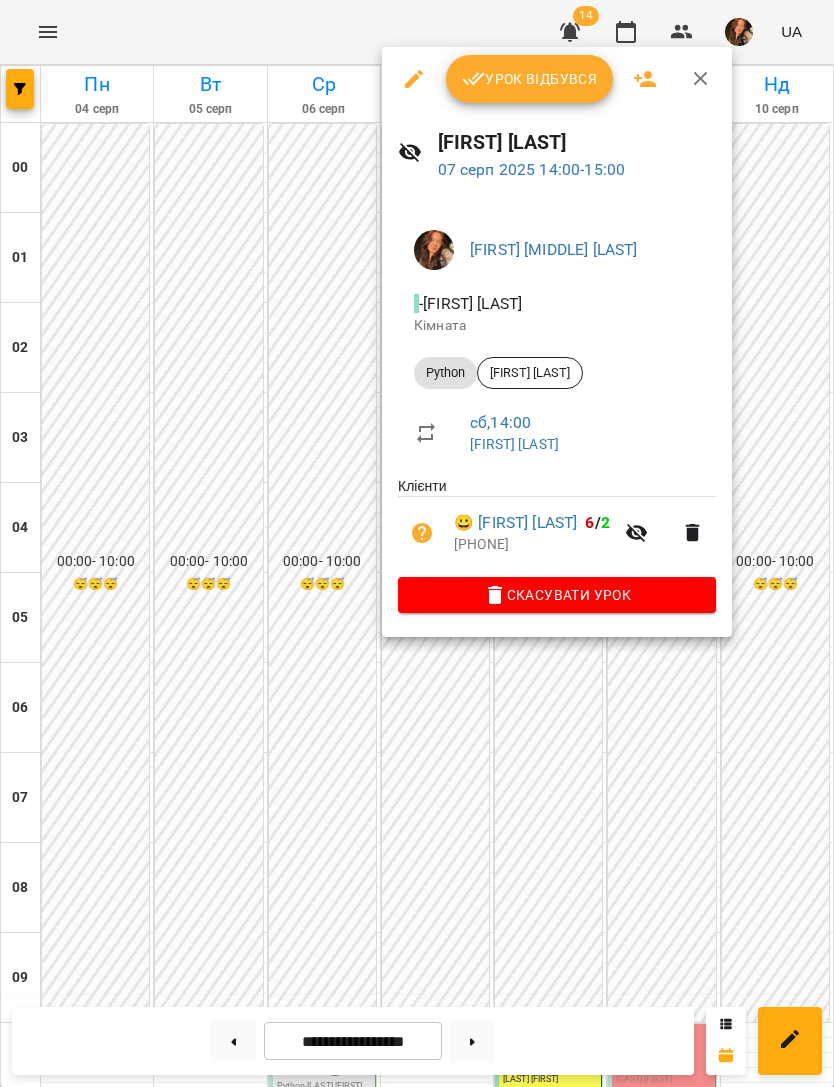 click on "Урок відбувся" at bounding box center (530, 79) 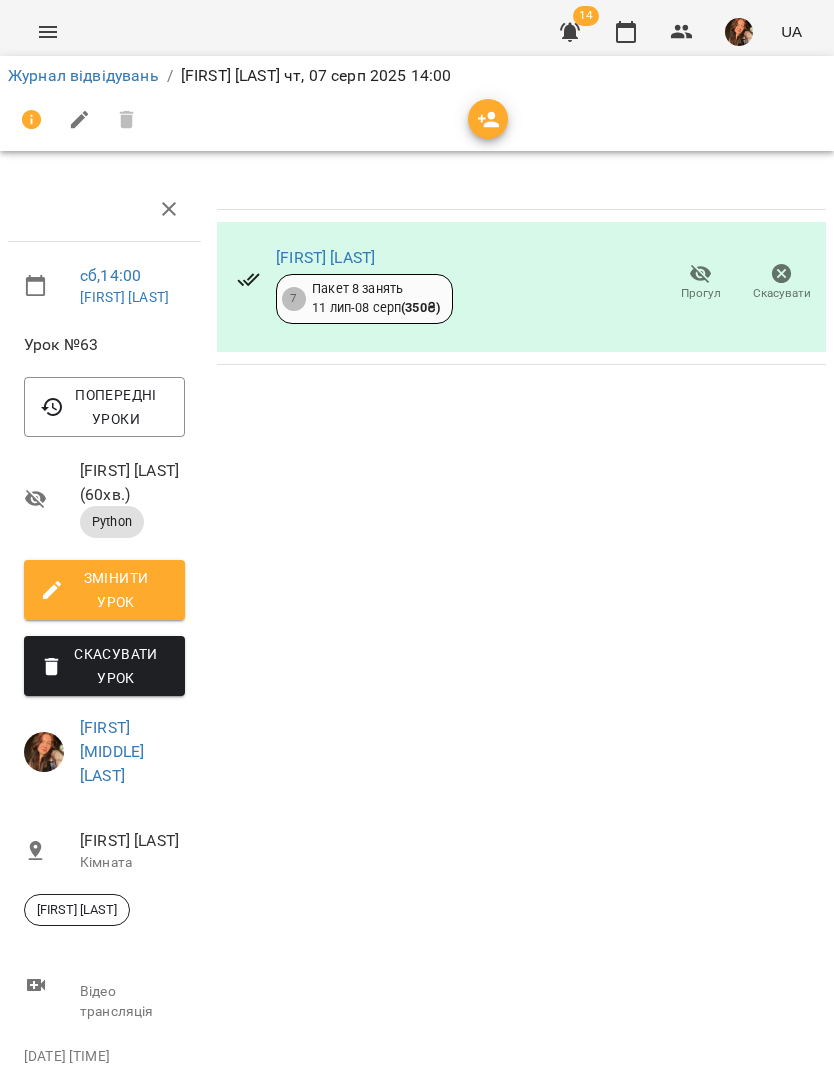 click on "Журнал відвідувань" at bounding box center [83, 75] 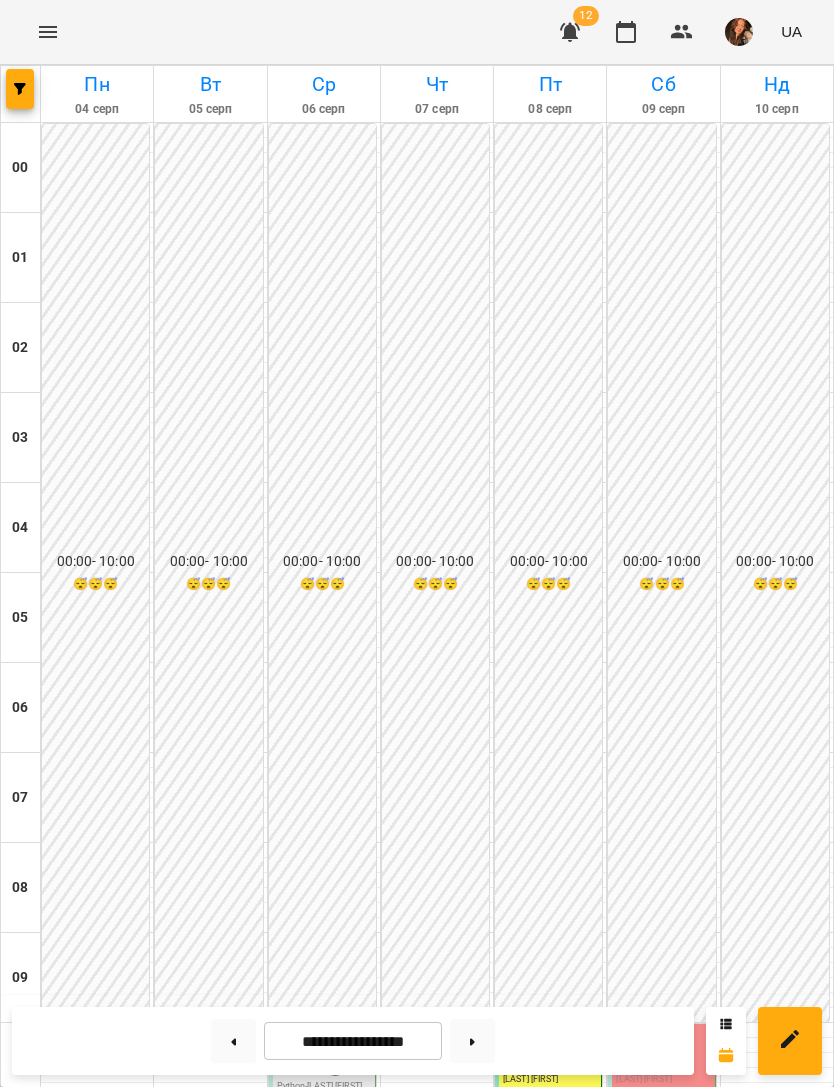 scroll, scrollTop: 768, scrollLeft: 0, axis: vertical 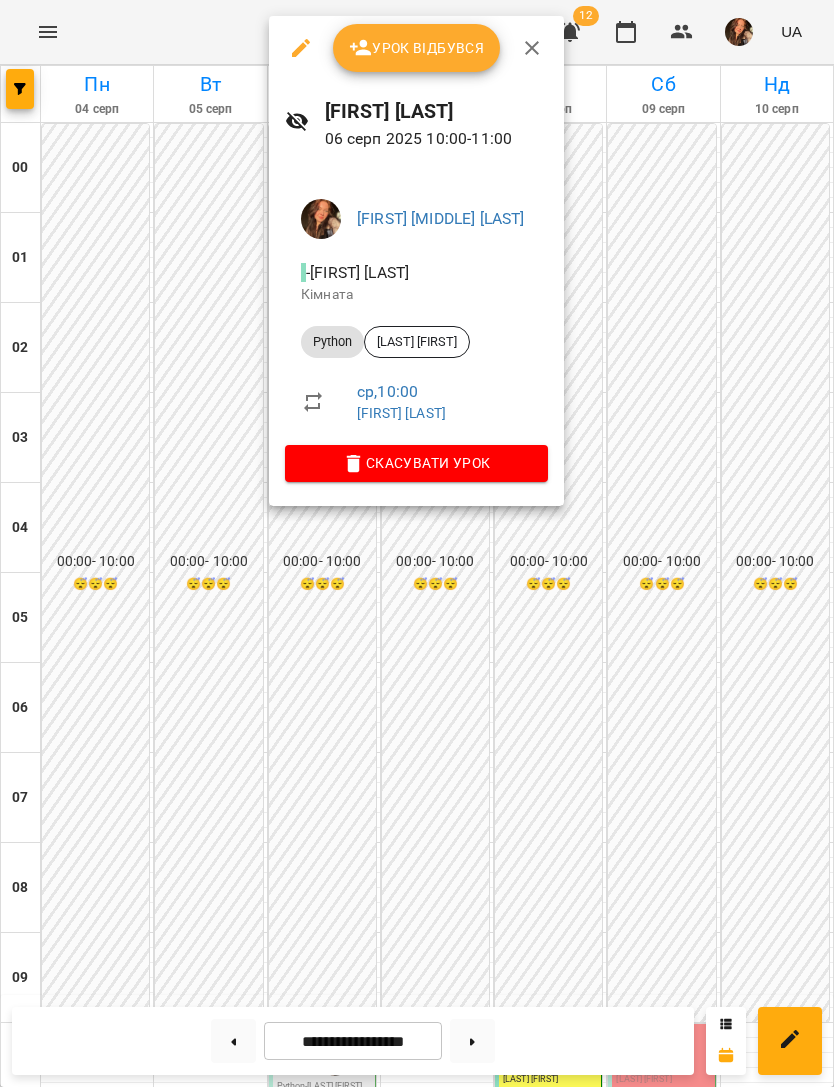 click on "Скасувати Урок" at bounding box center [416, 463] 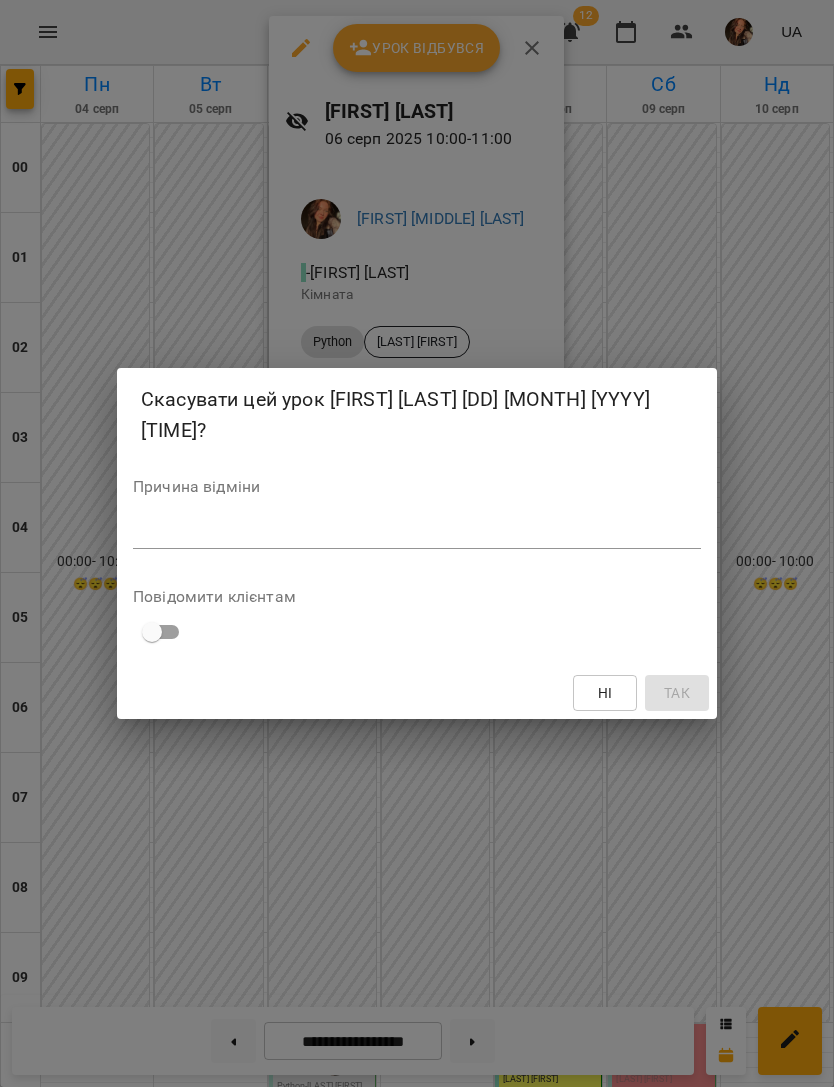 click on "Причина відміни *" at bounding box center [417, 518] 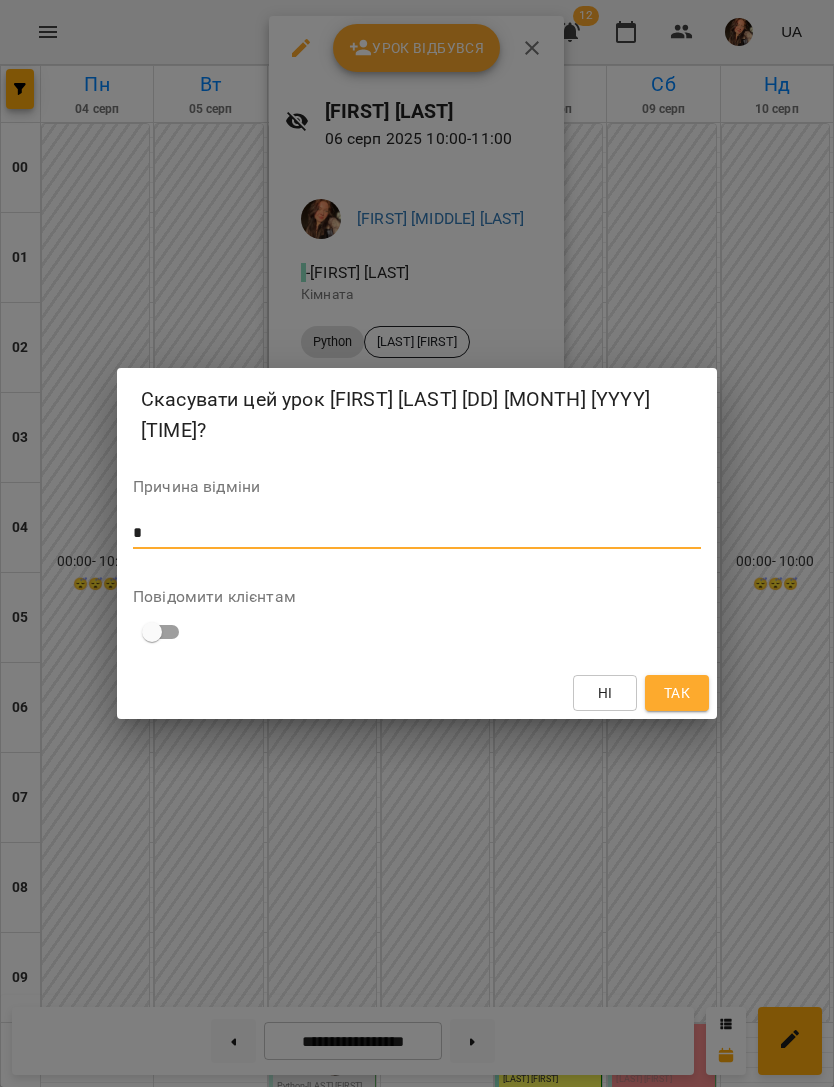 type on "*" 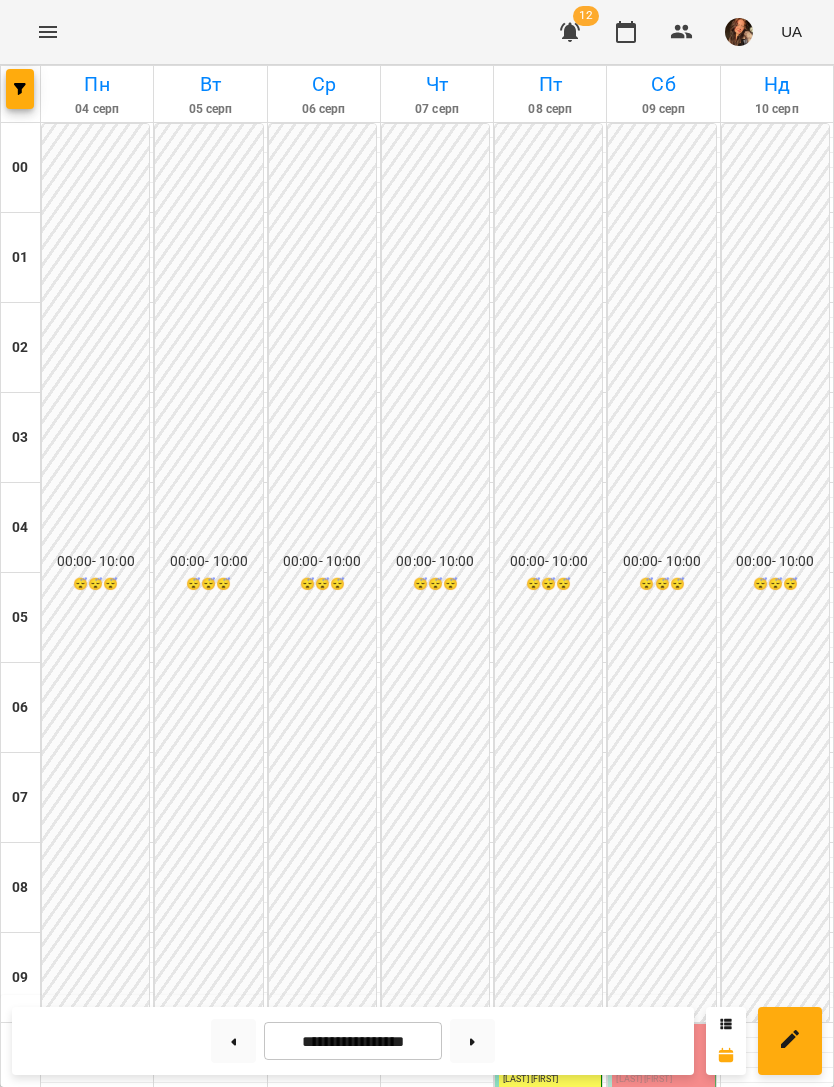 click at bounding box center [335, 1151] 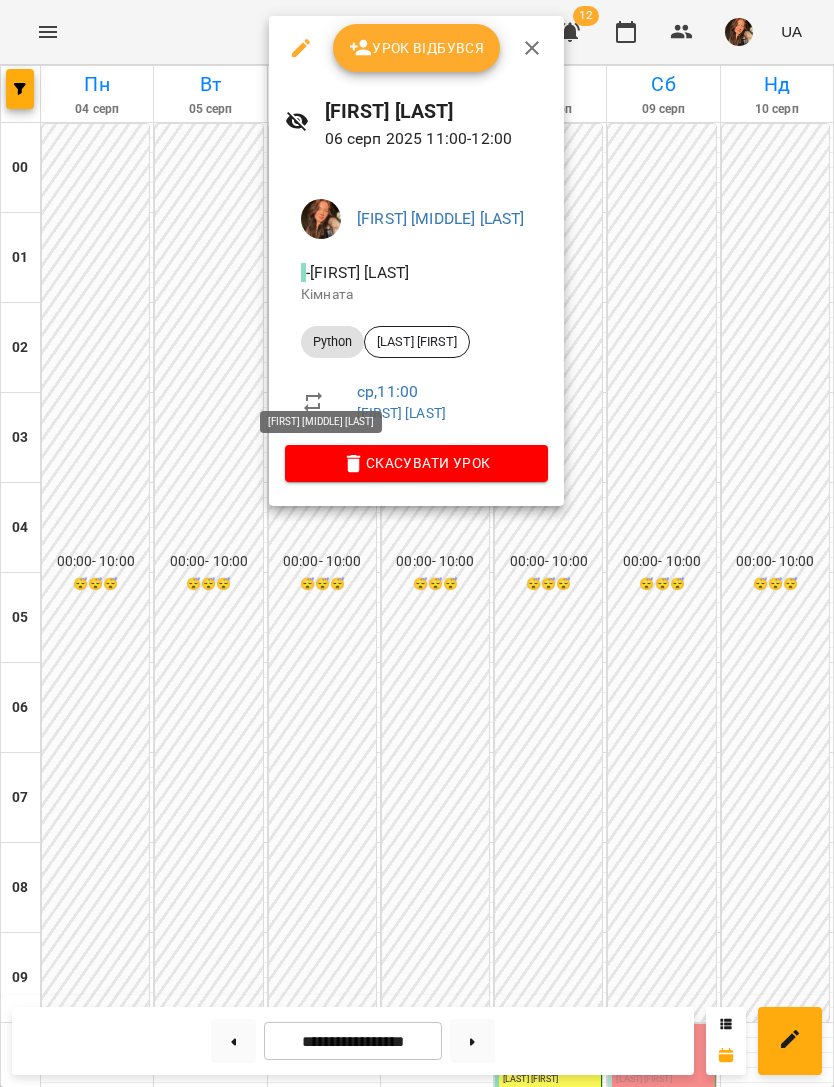 click on "Урок відбувся" at bounding box center [417, 48] 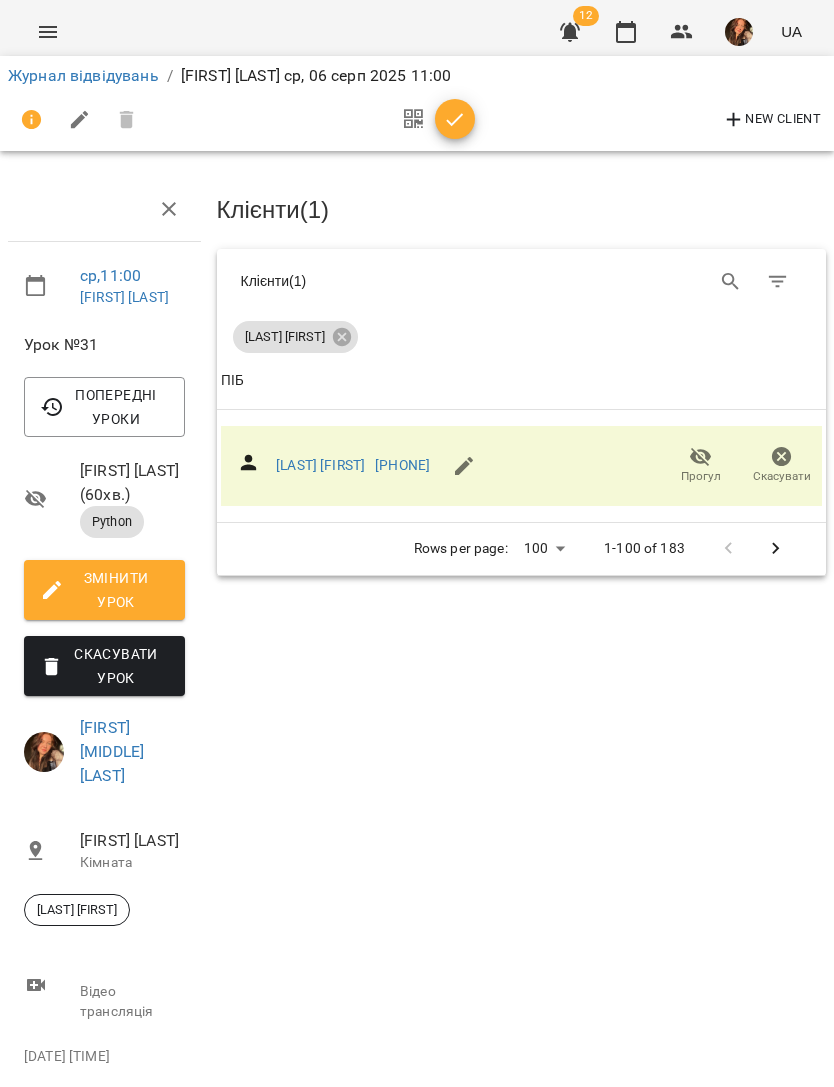 click at bounding box center (455, 120) 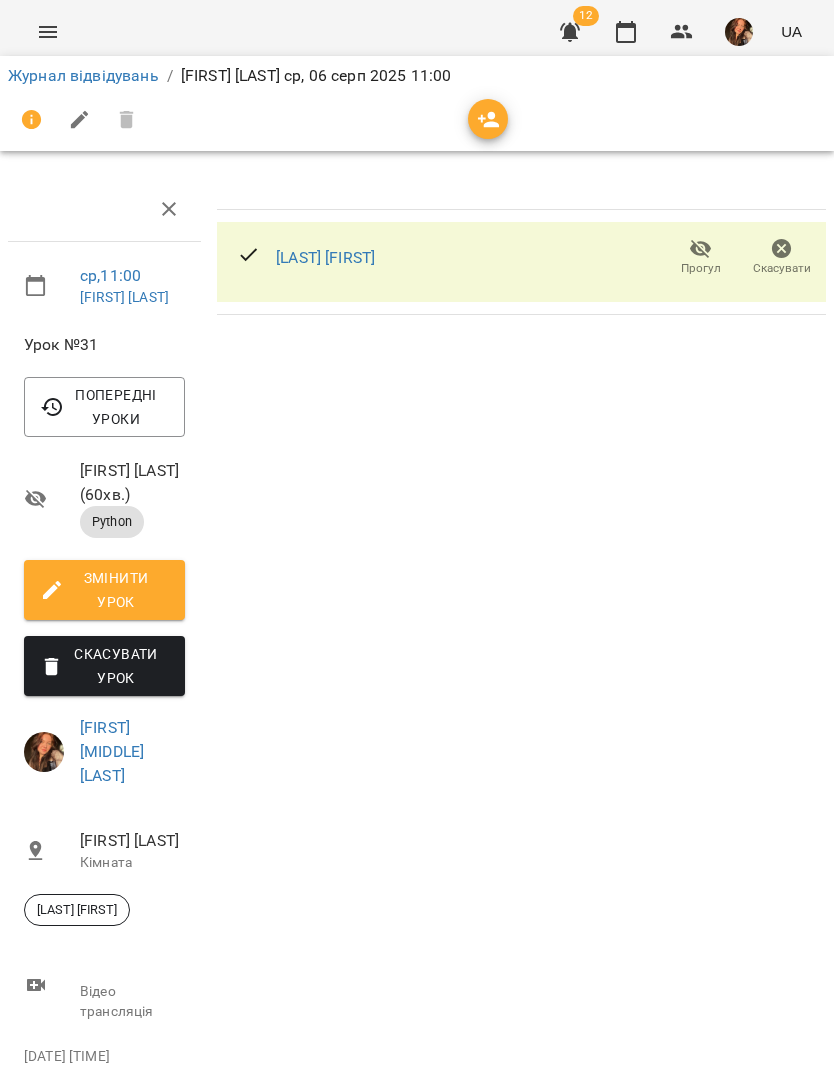 click on "Журнал відвідувань" at bounding box center (83, 75) 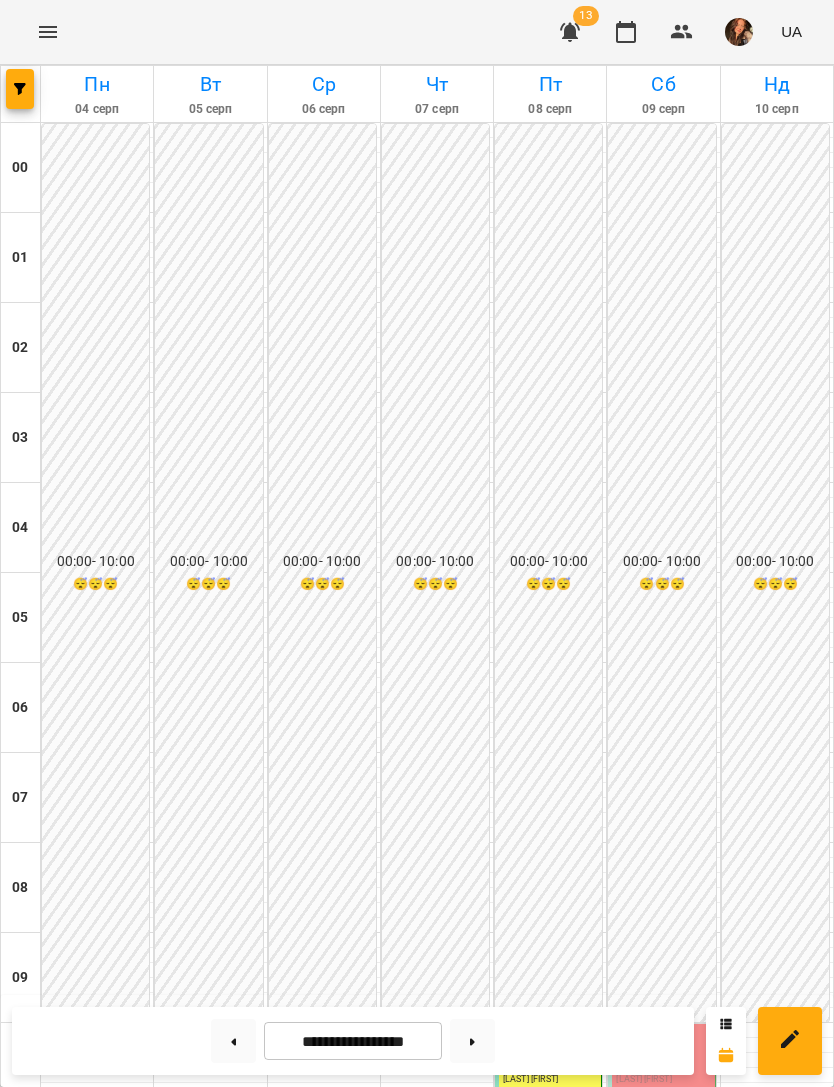 scroll, scrollTop: 922, scrollLeft: 0, axis: vertical 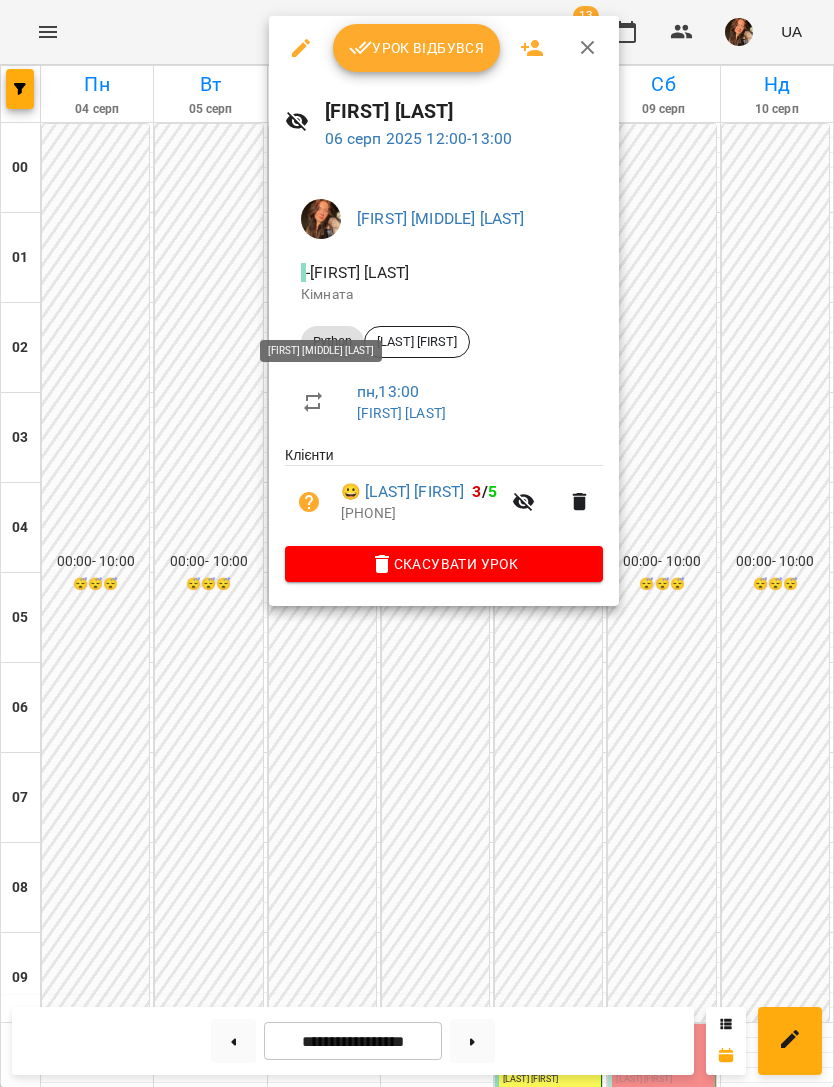 click on "Урок відбувся" at bounding box center [417, 48] 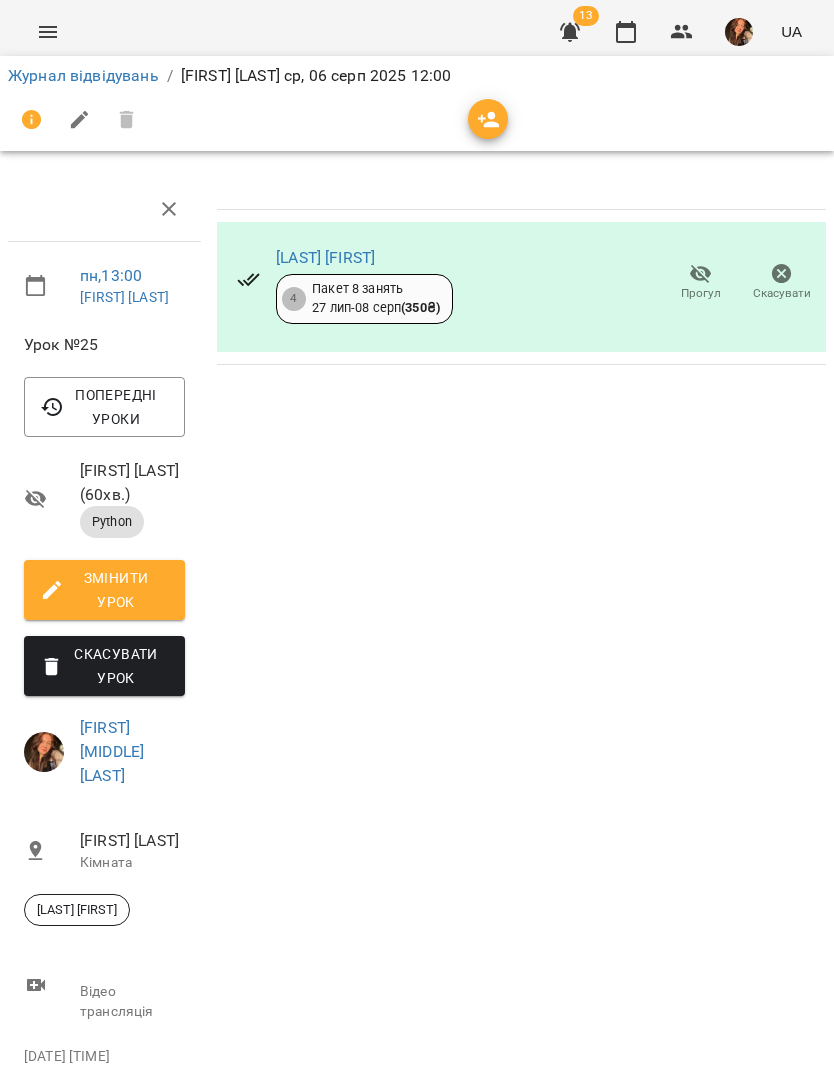 click on "Журнал відвідувань" at bounding box center (83, 75) 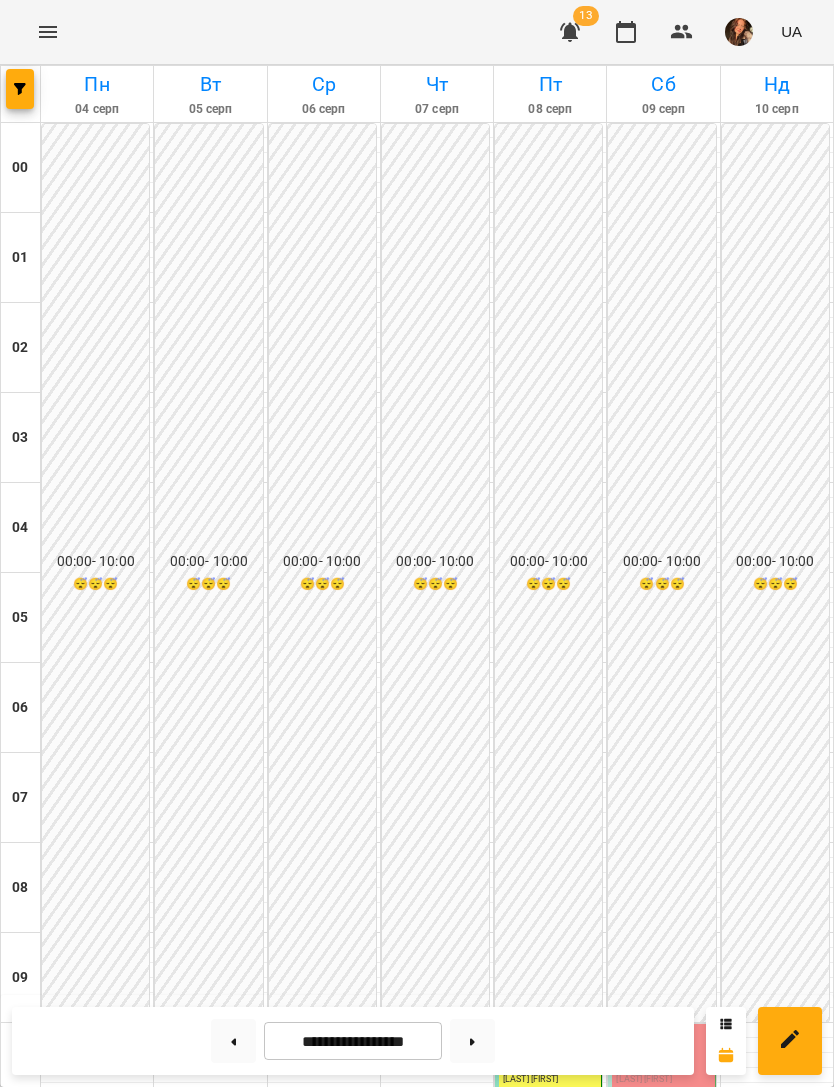 scroll, scrollTop: 801, scrollLeft: 0, axis: vertical 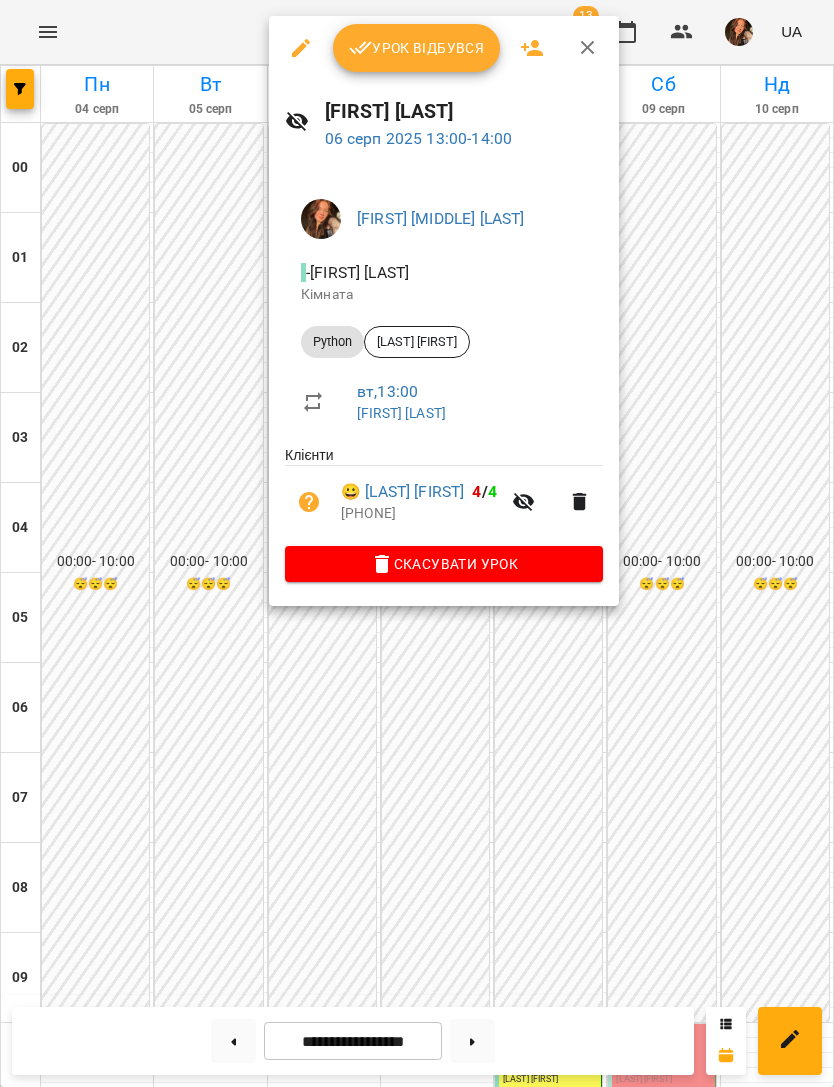 click on "Урок відбувся" at bounding box center [417, 48] 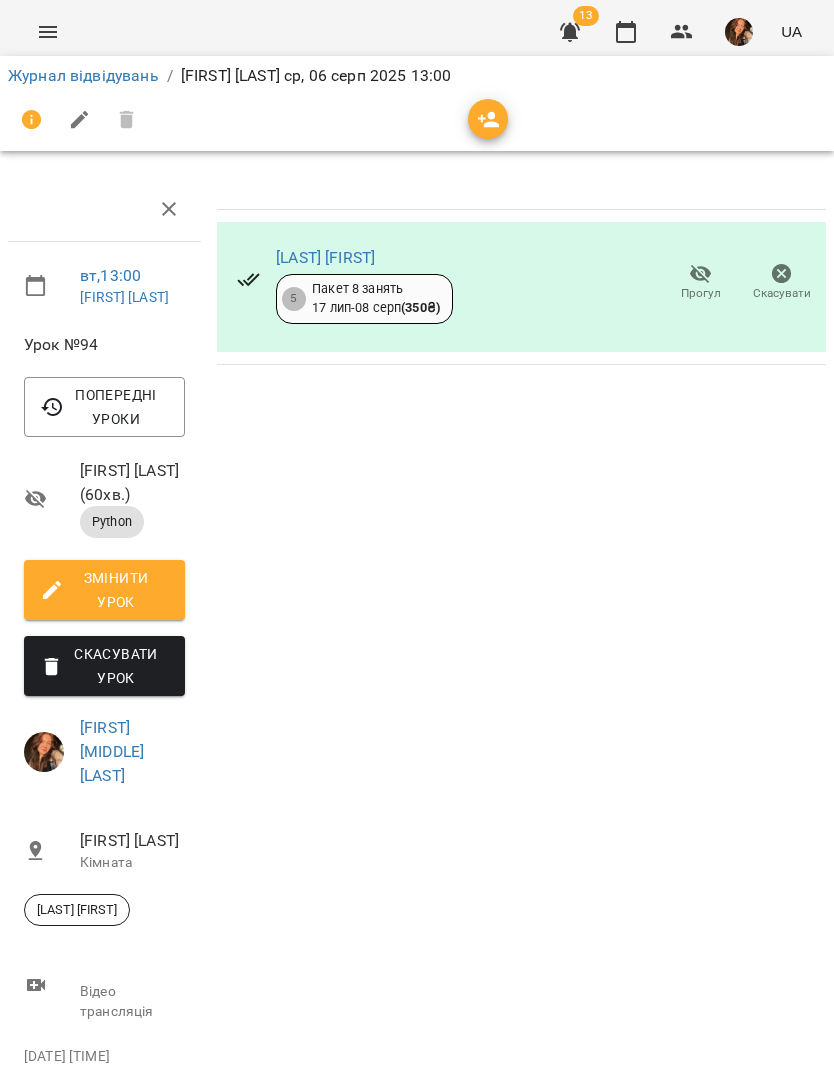 click on "Журнал відвідувань" at bounding box center (83, 75) 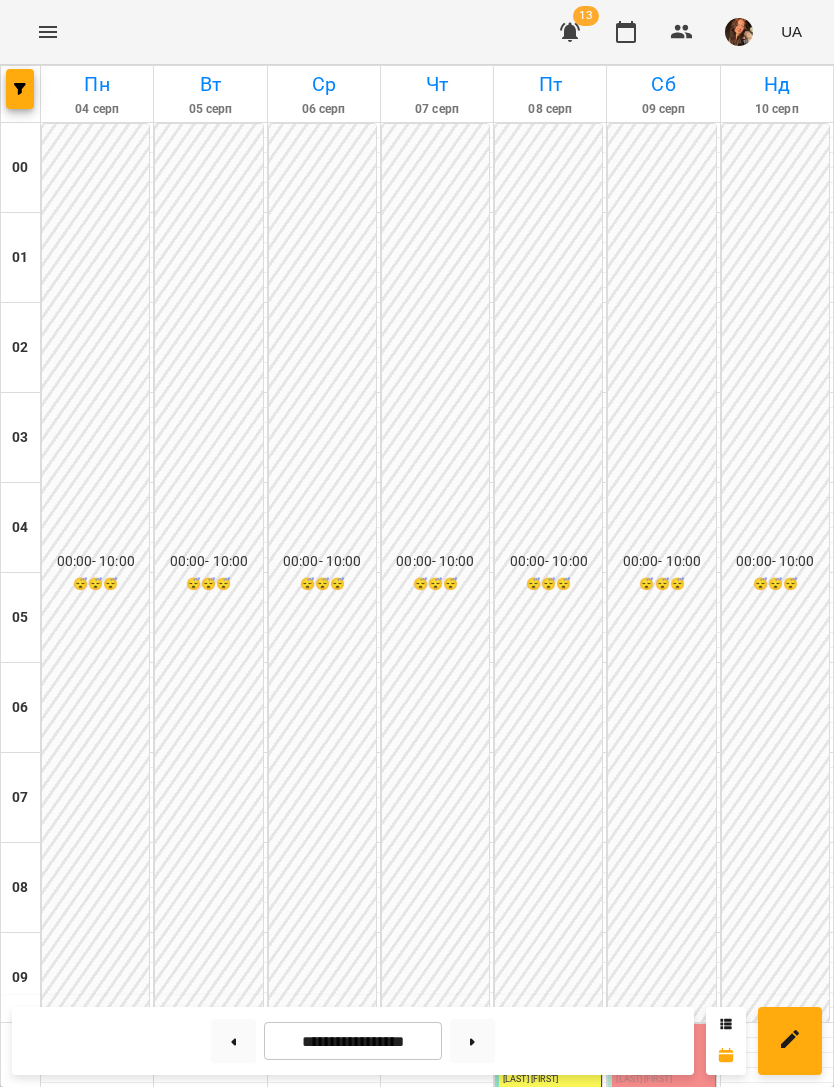 scroll, scrollTop: 771, scrollLeft: 0, axis: vertical 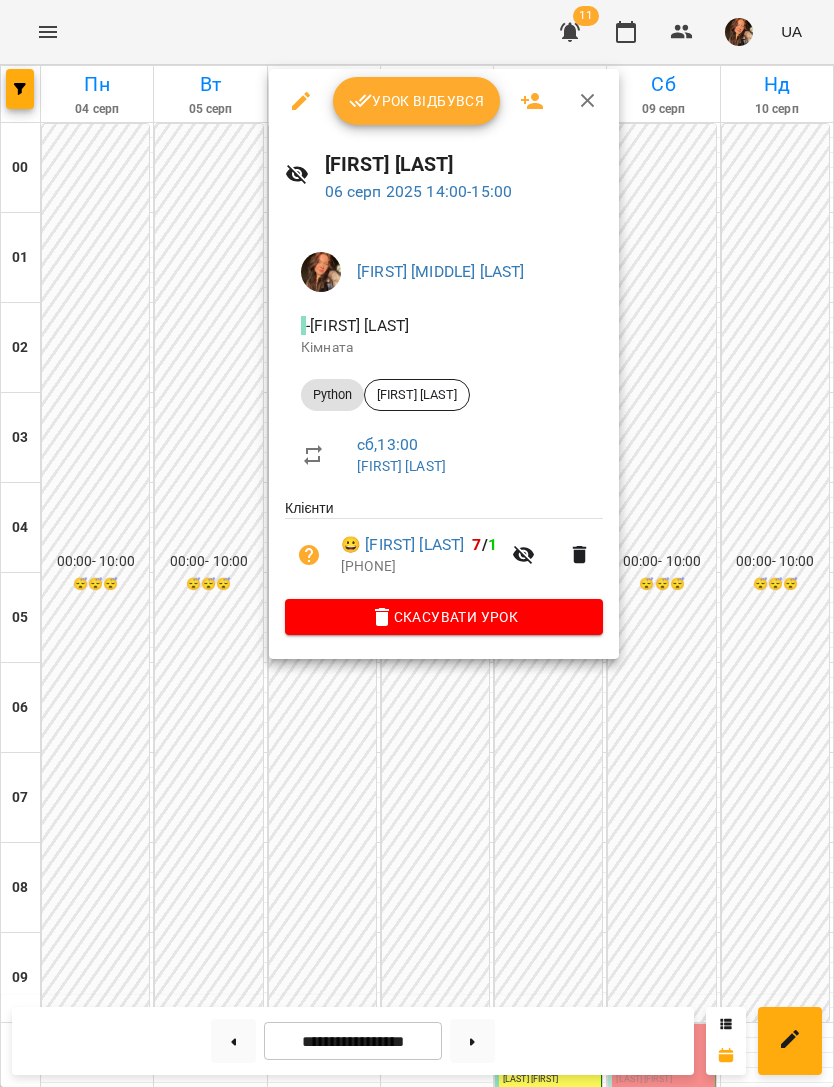 click on "Урок відбувся" at bounding box center (417, 101) 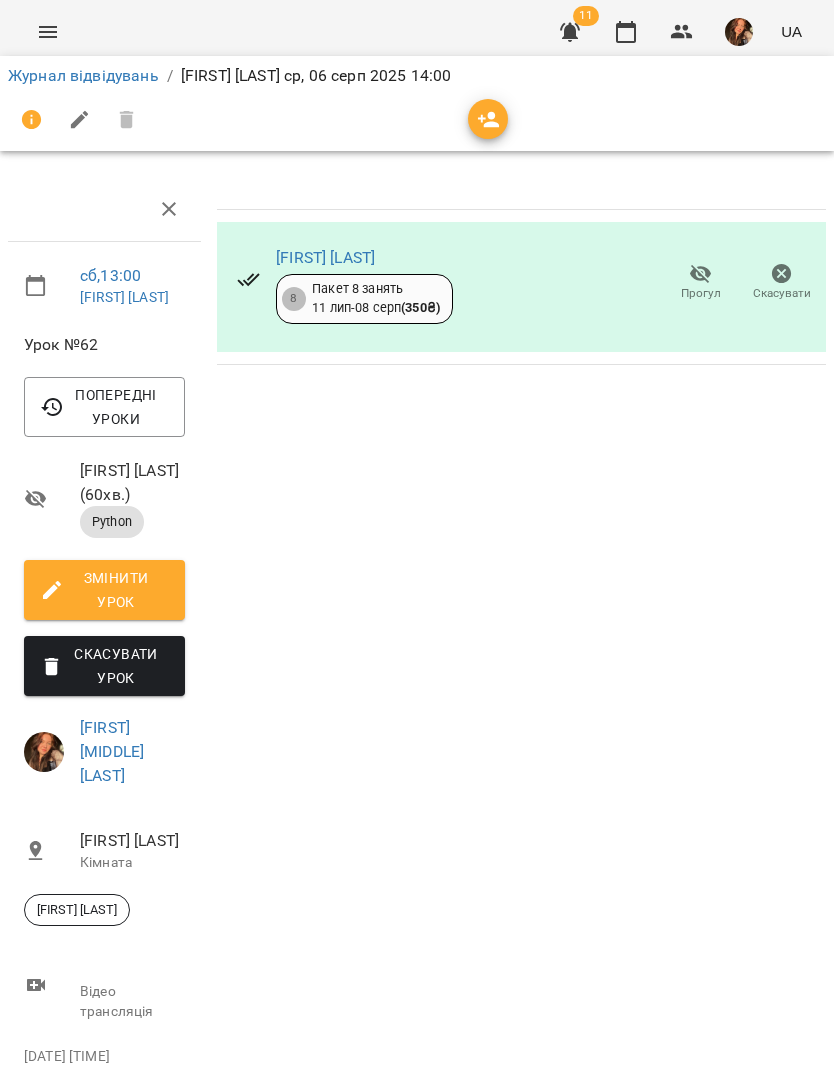 click on "Журнал відвідувань" at bounding box center [83, 75] 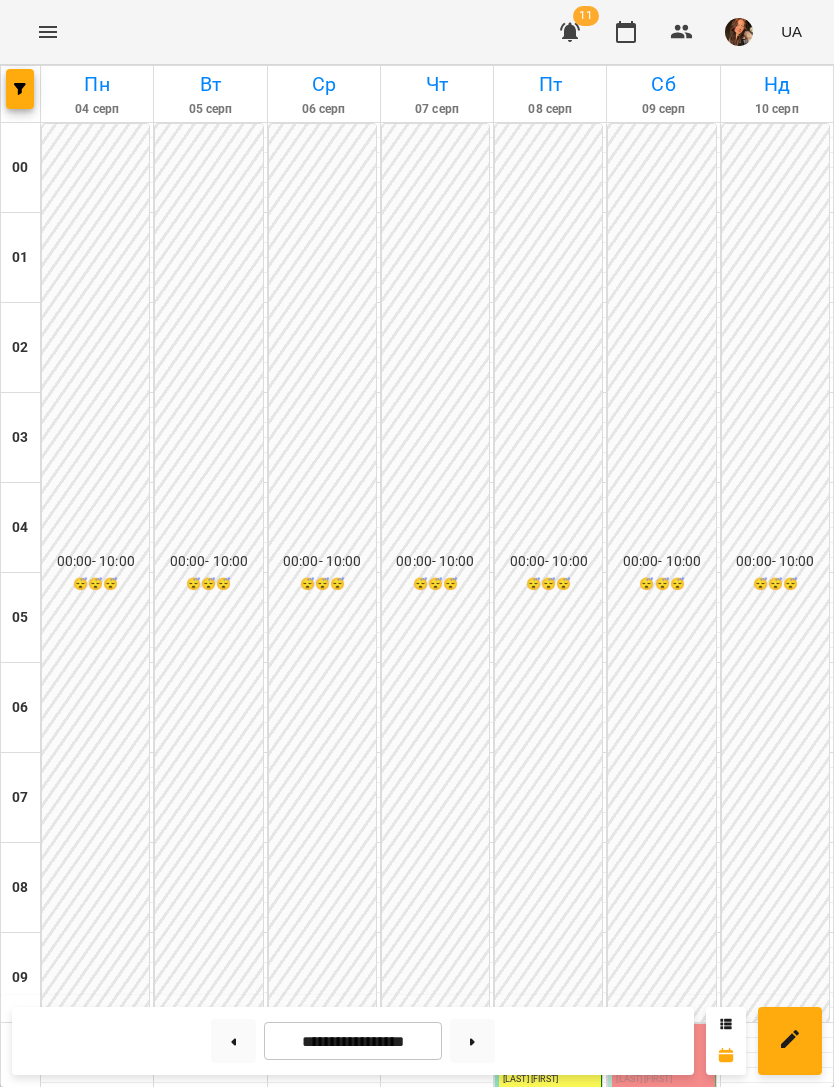 scroll, scrollTop: 959, scrollLeft: 0, axis: vertical 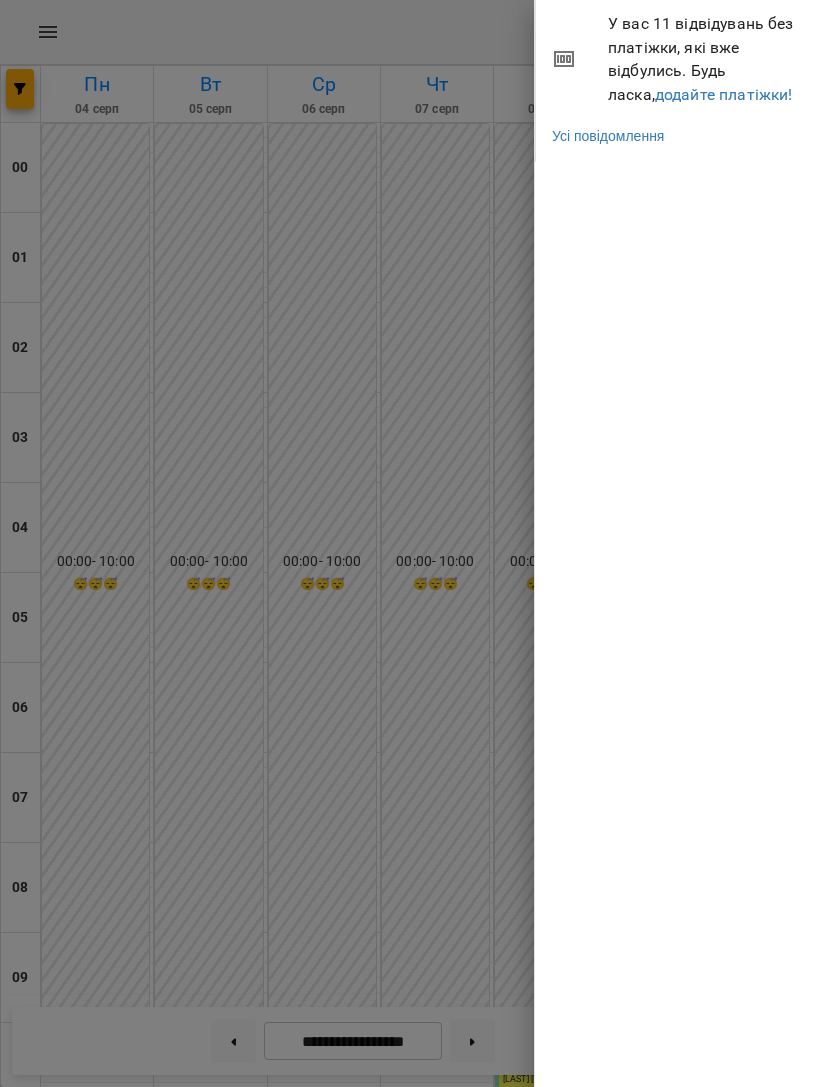 click on "додайте платіжки!" at bounding box center [724, 94] 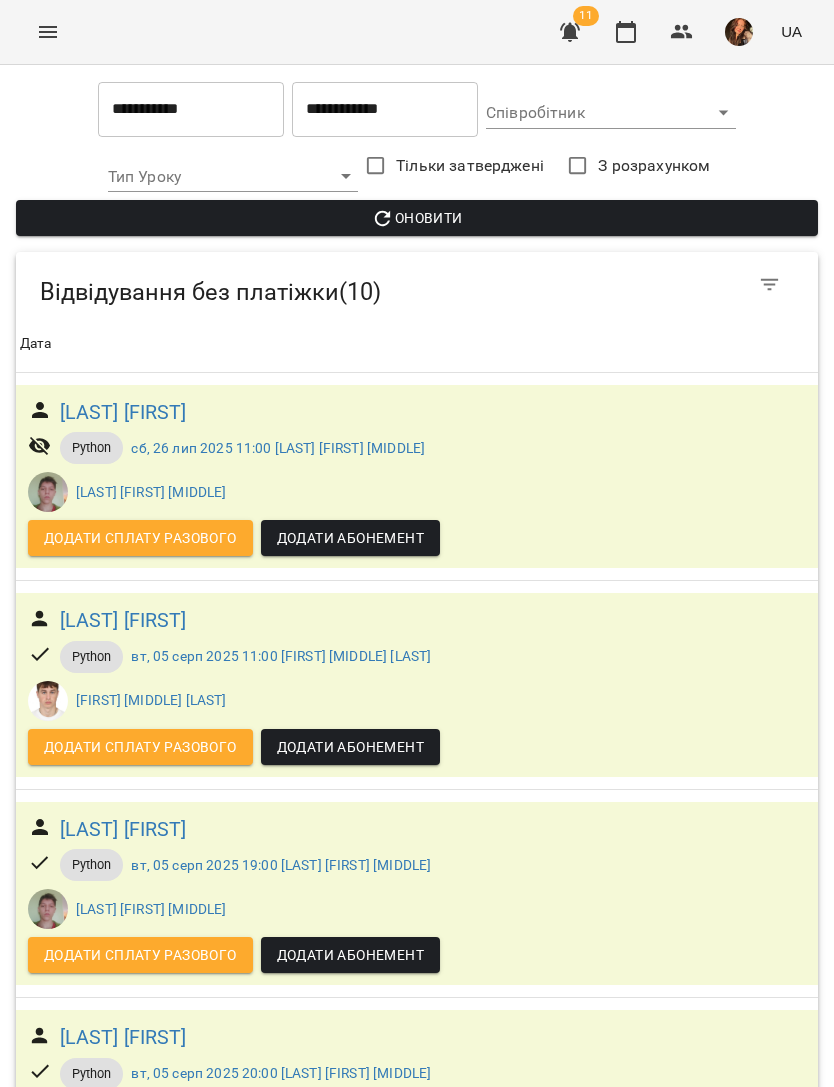 scroll, scrollTop: 1364, scrollLeft: 0, axis: vertical 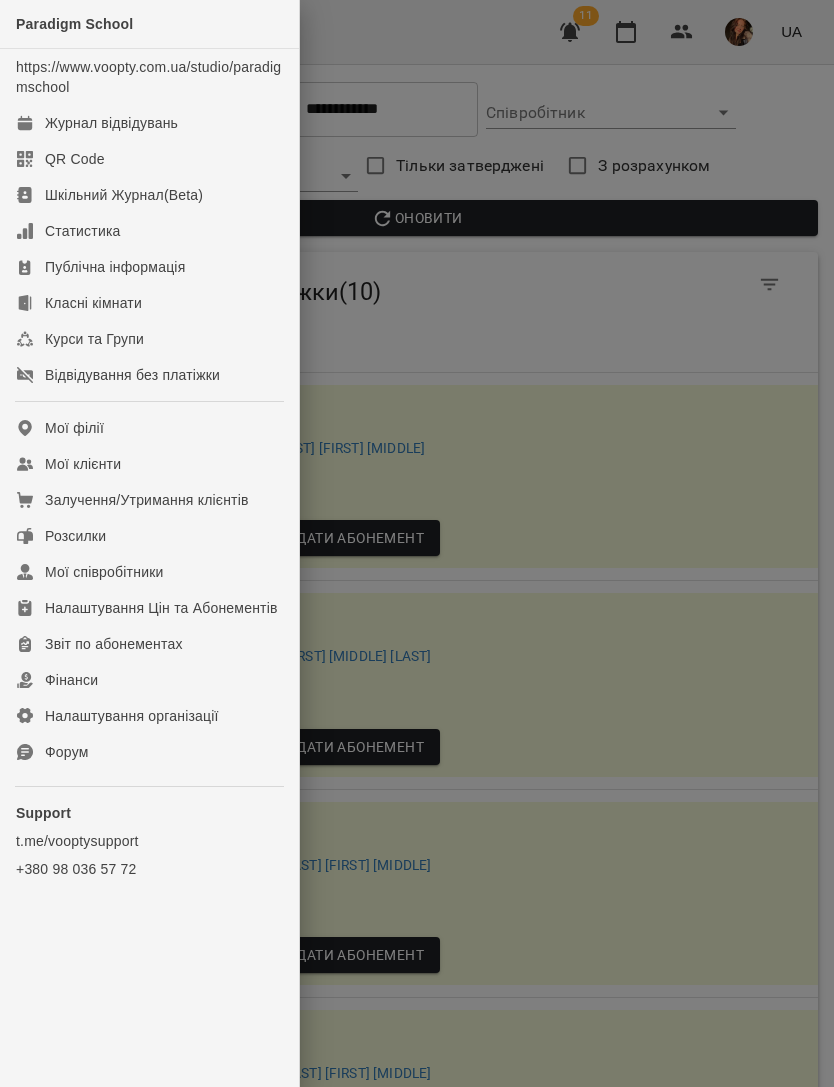 click on "Журнал відвідувань" at bounding box center [111, 123] 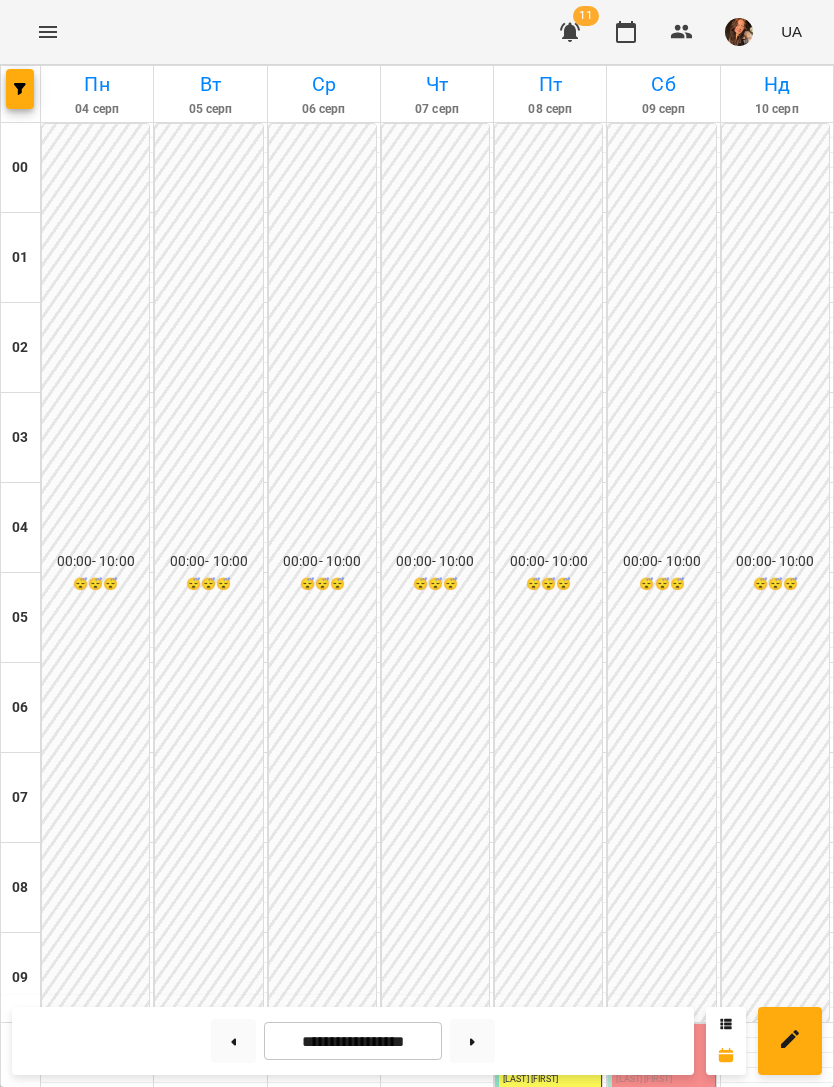 scroll, scrollTop: 820, scrollLeft: 0, axis: vertical 